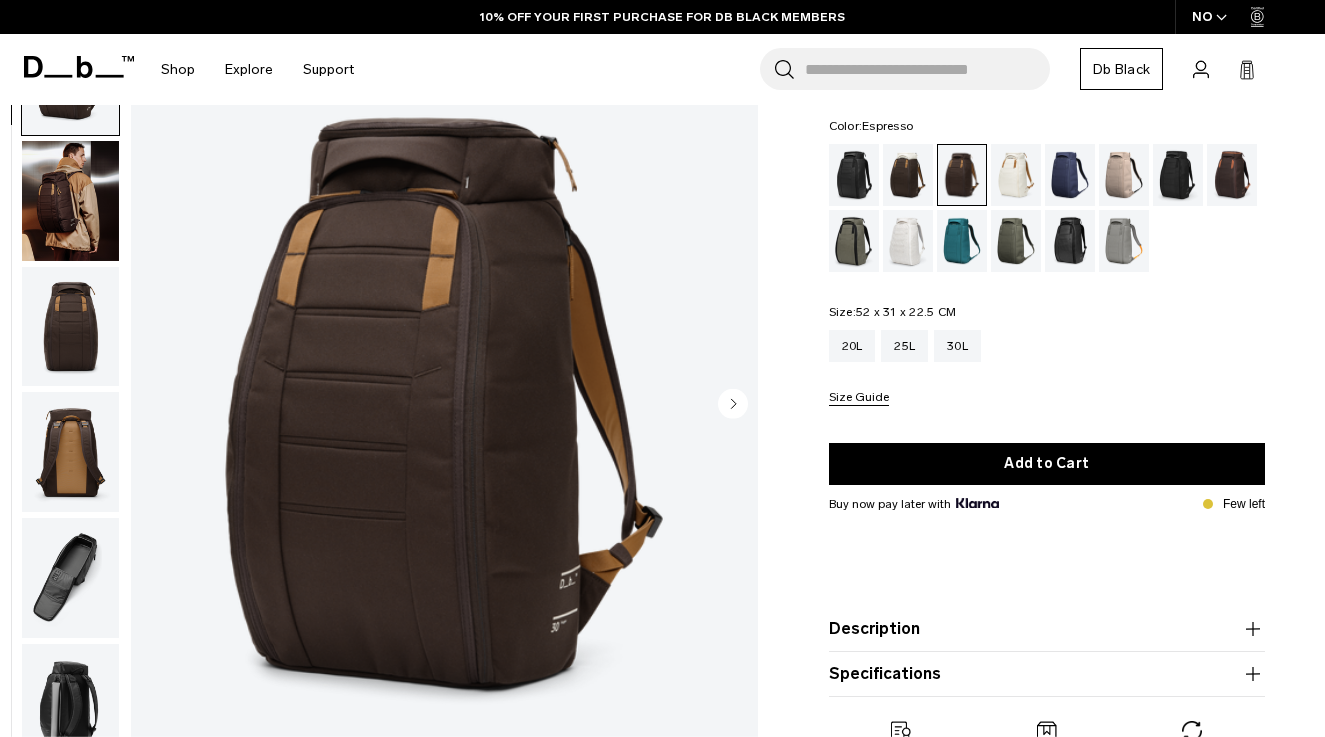 scroll, scrollTop: 121, scrollLeft: 0, axis: vertical 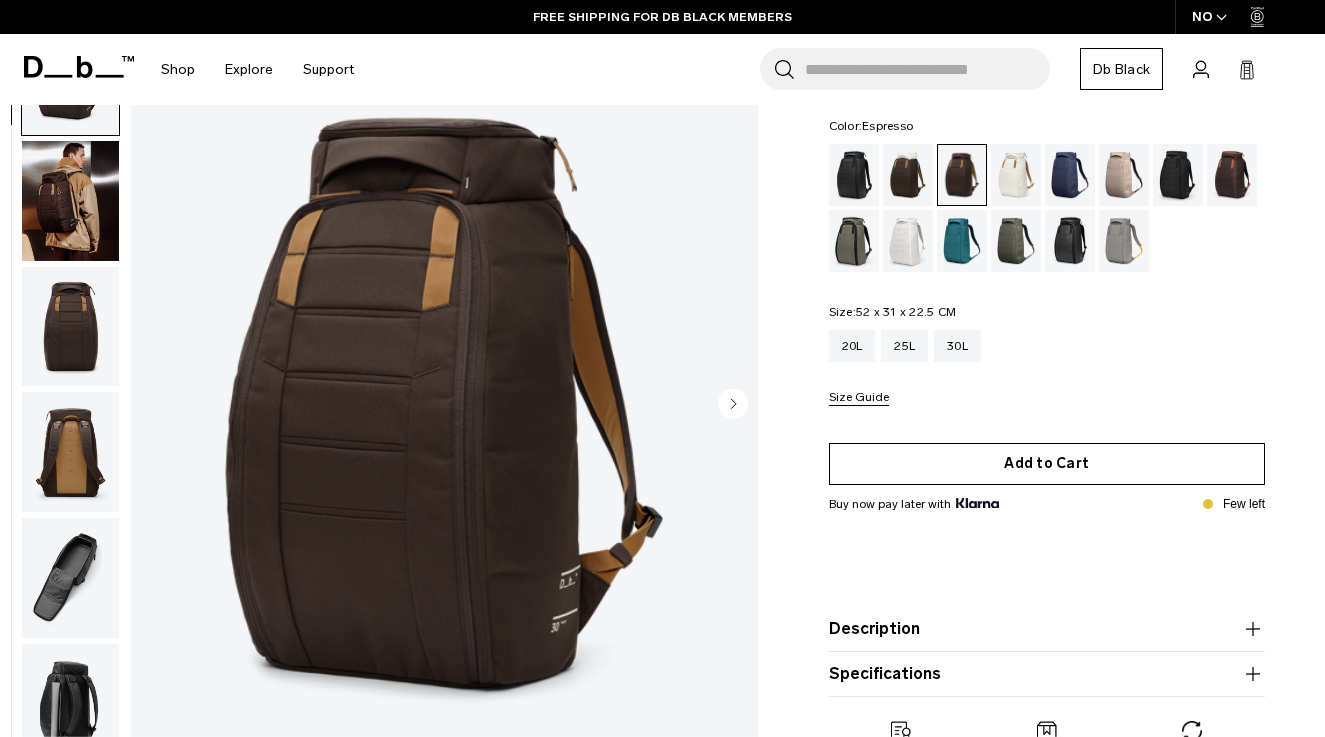 click on "Add to Cart" at bounding box center (1047, 464) 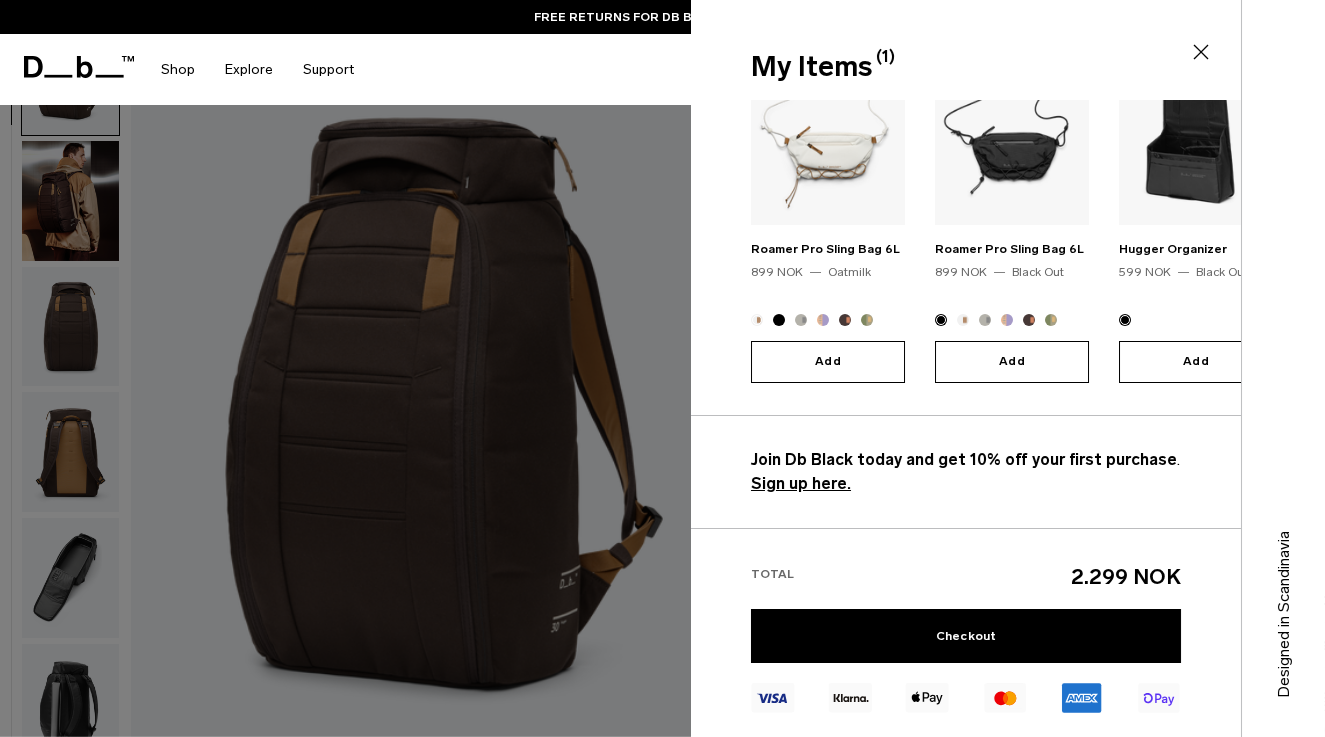scroll, scrollTop: 311, scrollLeft: 0, axis: vertical 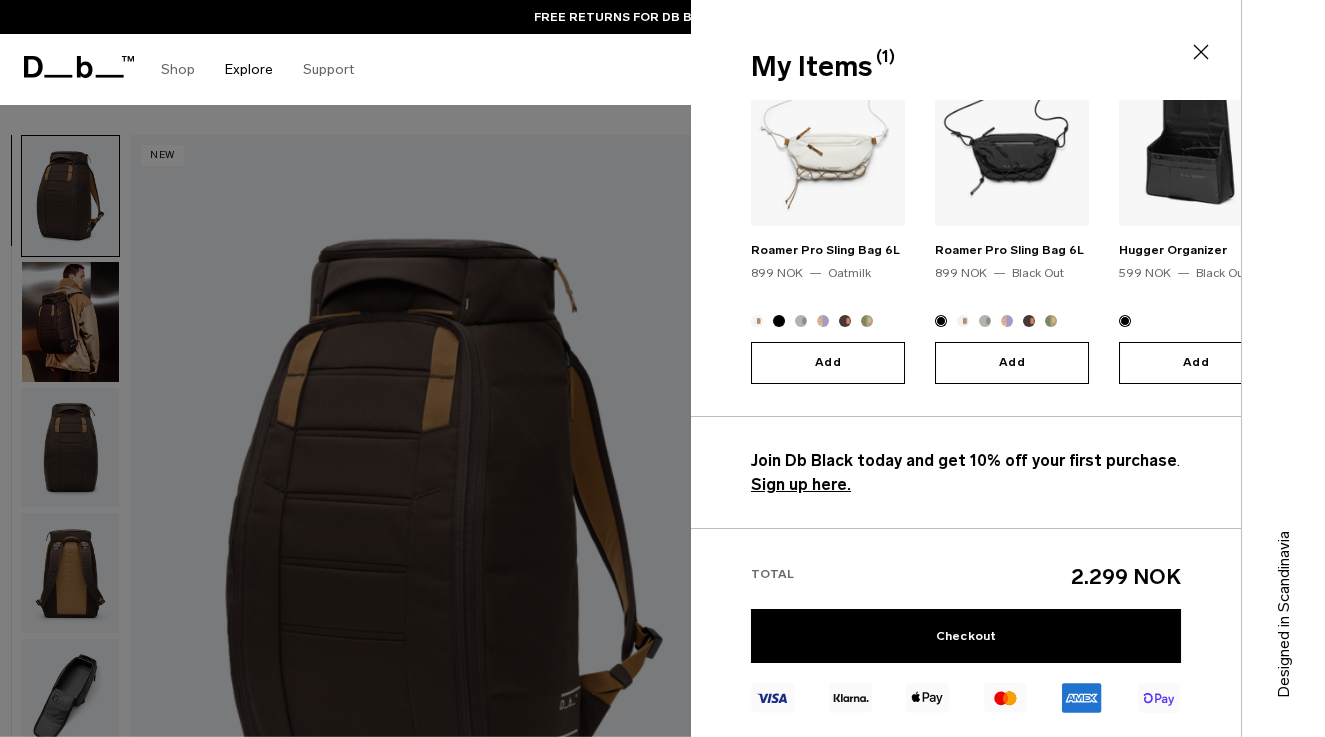 click on "Explore" at bounding box center [249, 69] 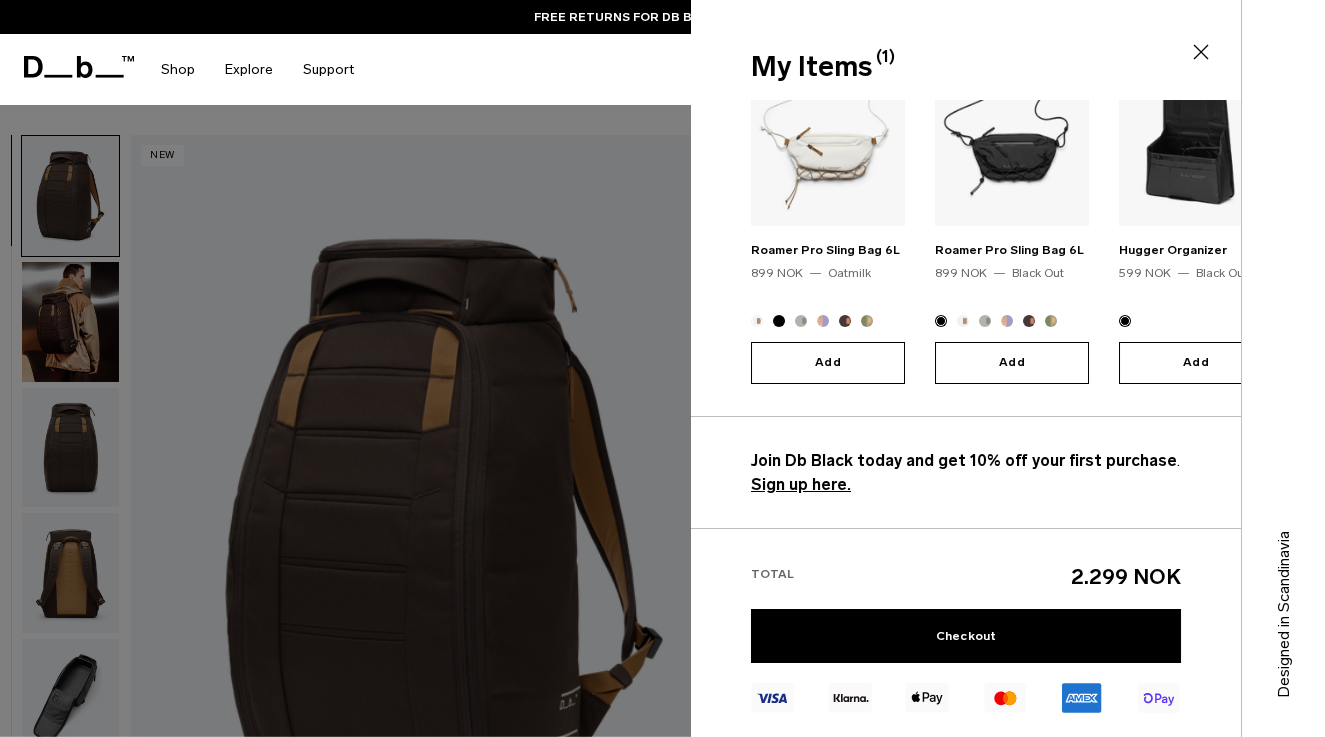 click at bounding box center [662, 368] 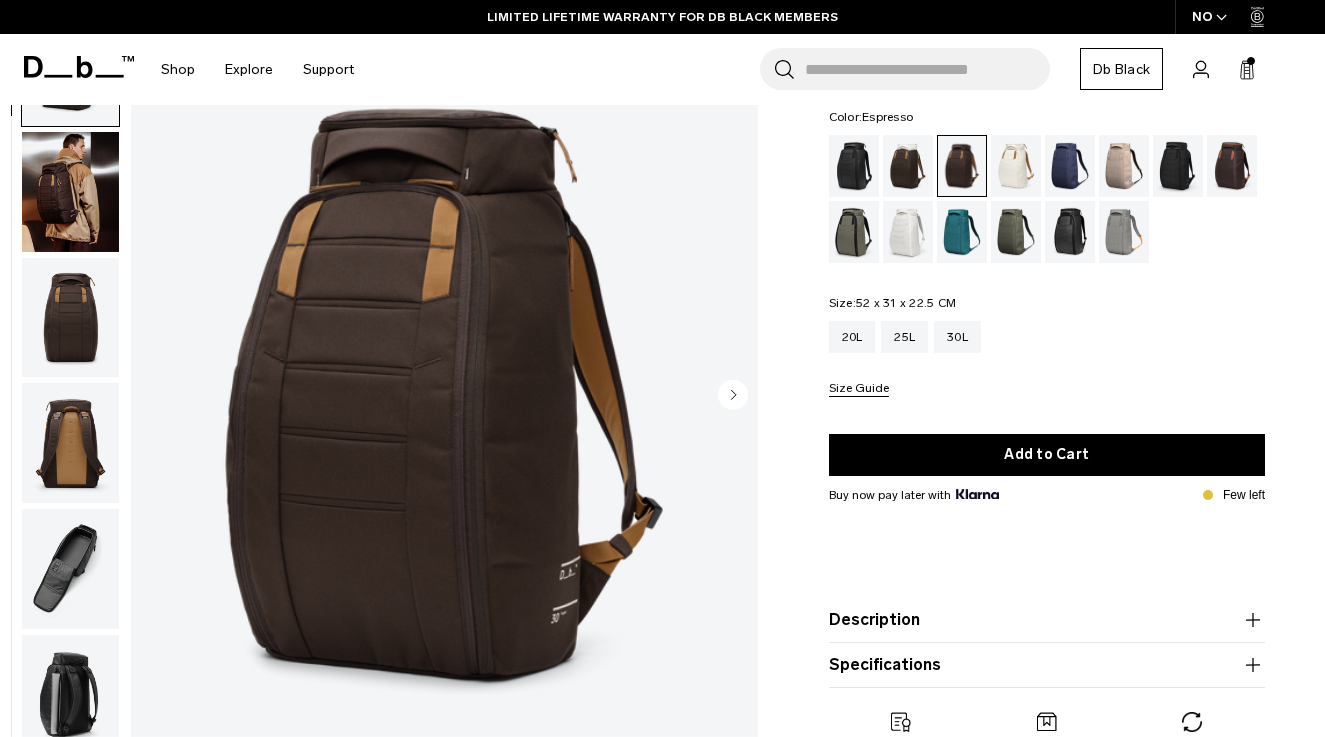 scroll, scrollTop: 141, scrollLeft: 0, axis: vertical 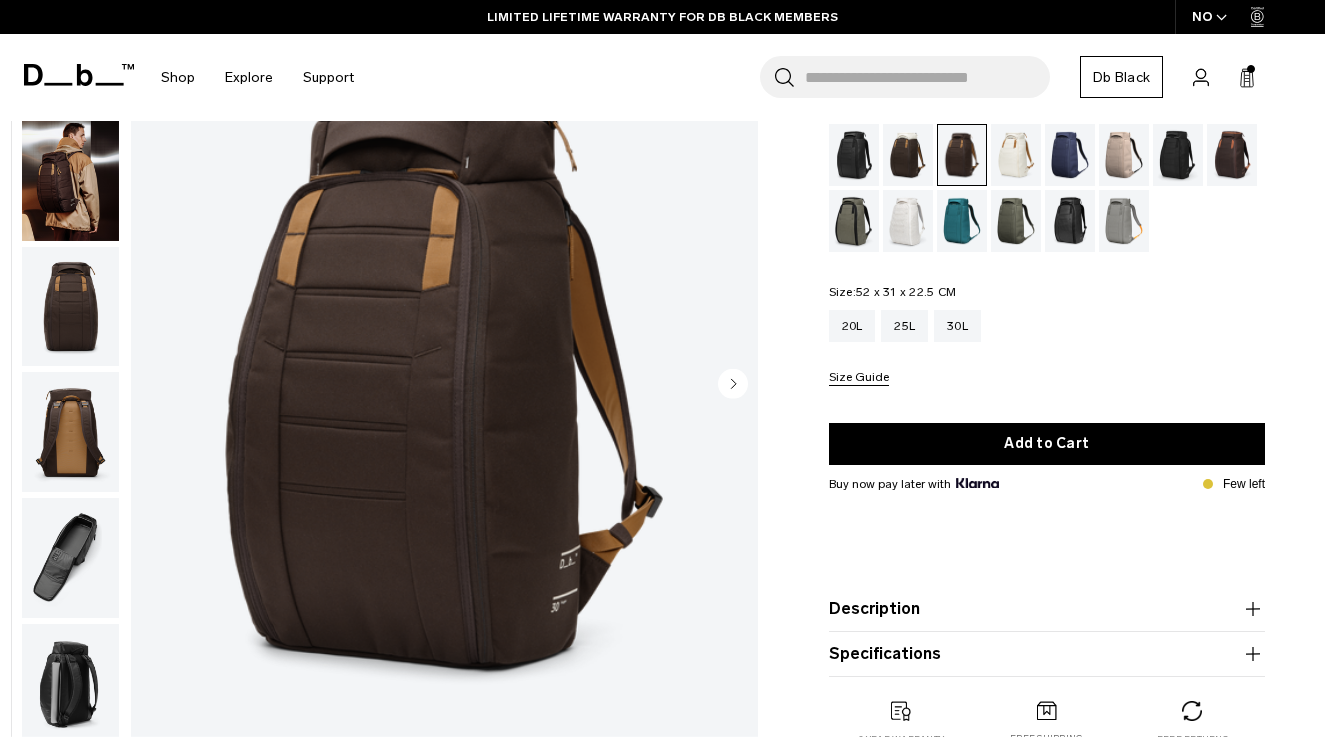 click at bounding box center [70, 181] 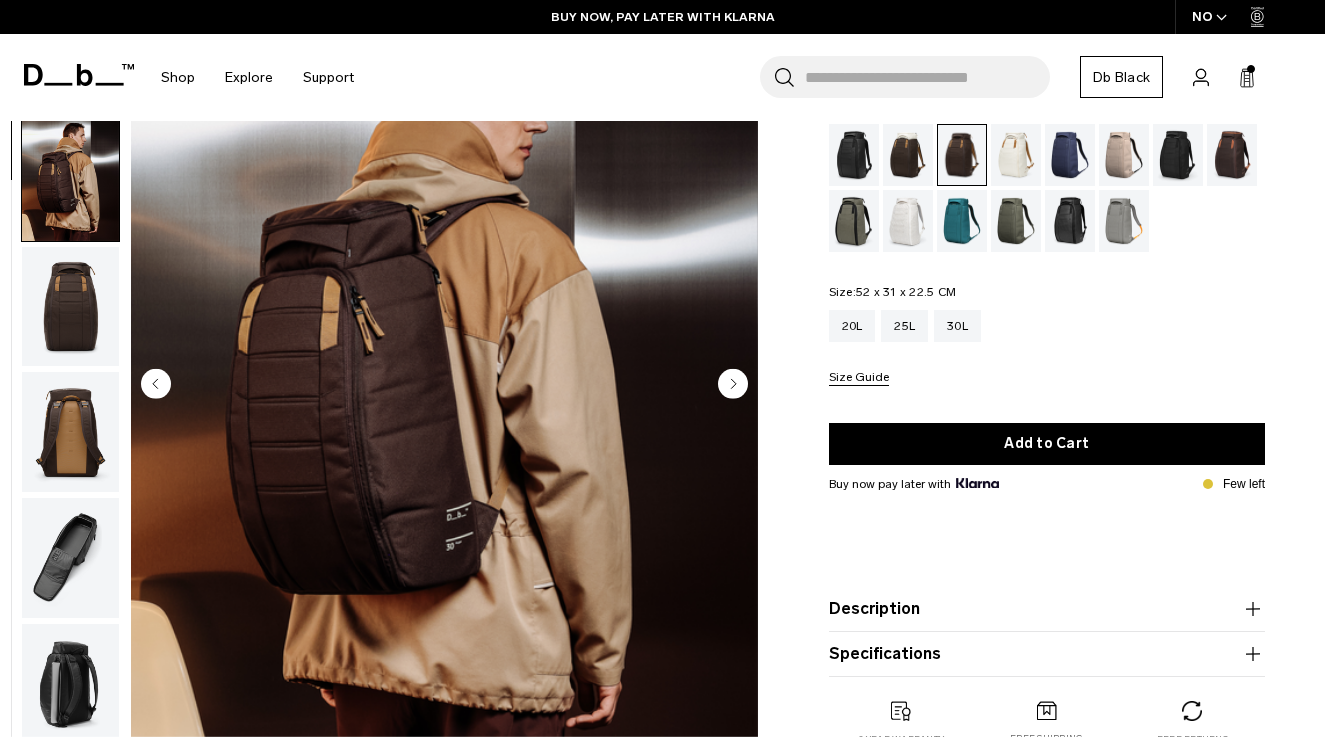 scroll, scrollTop: 127, scrollLeft: 0, axis: vertical 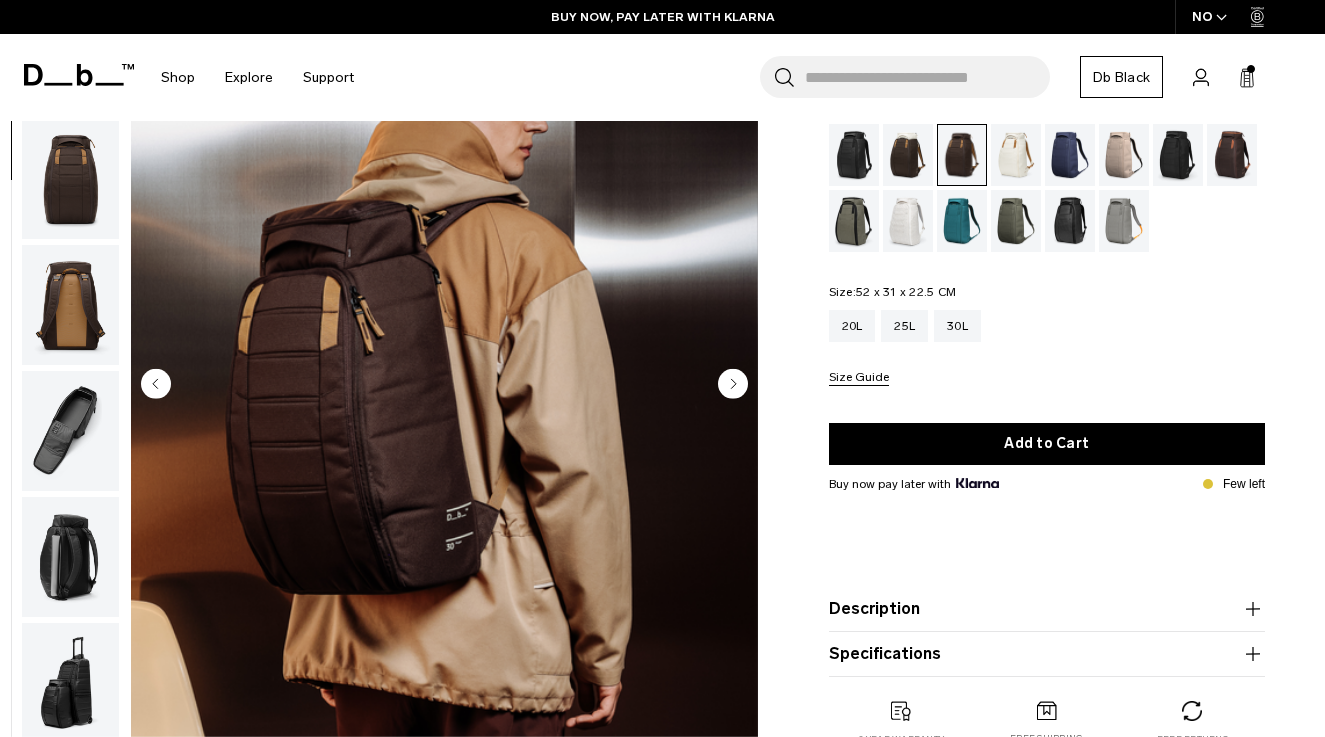 click at bounding box center [70, 305] 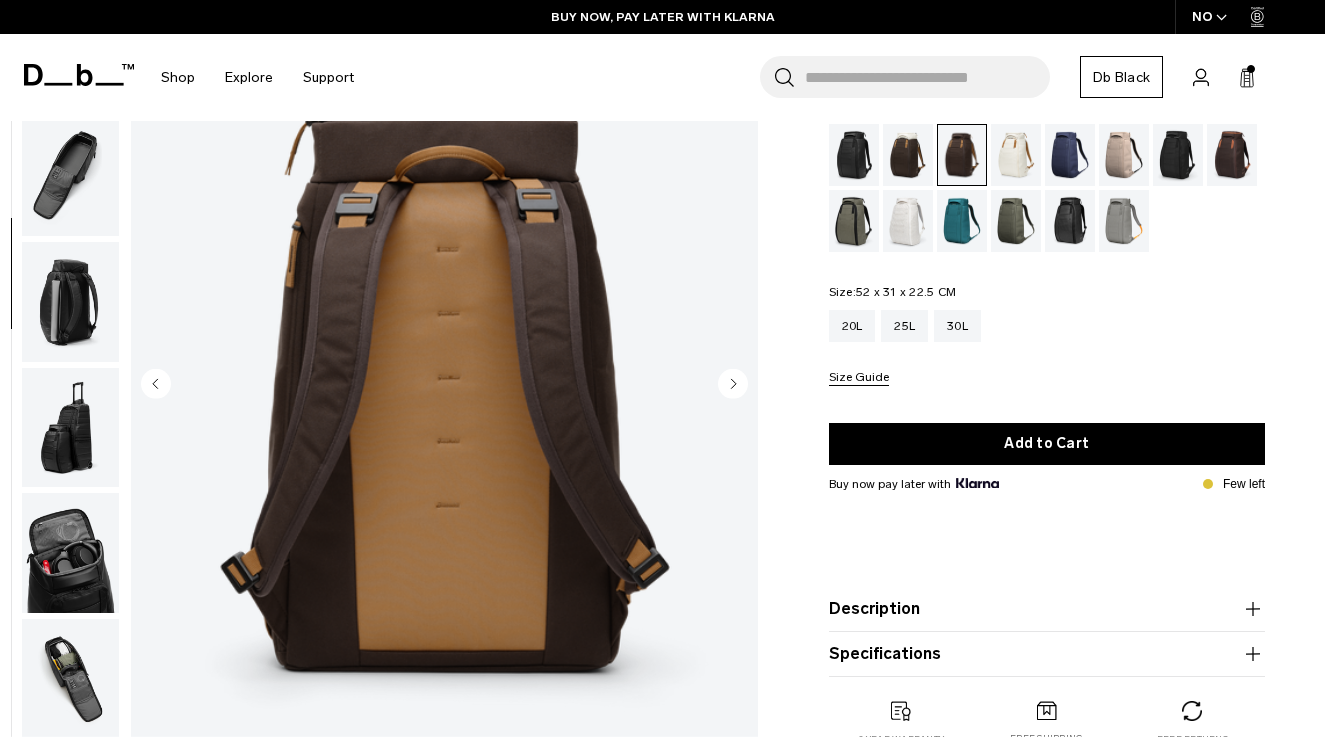 click at bounding box center (70, 302) 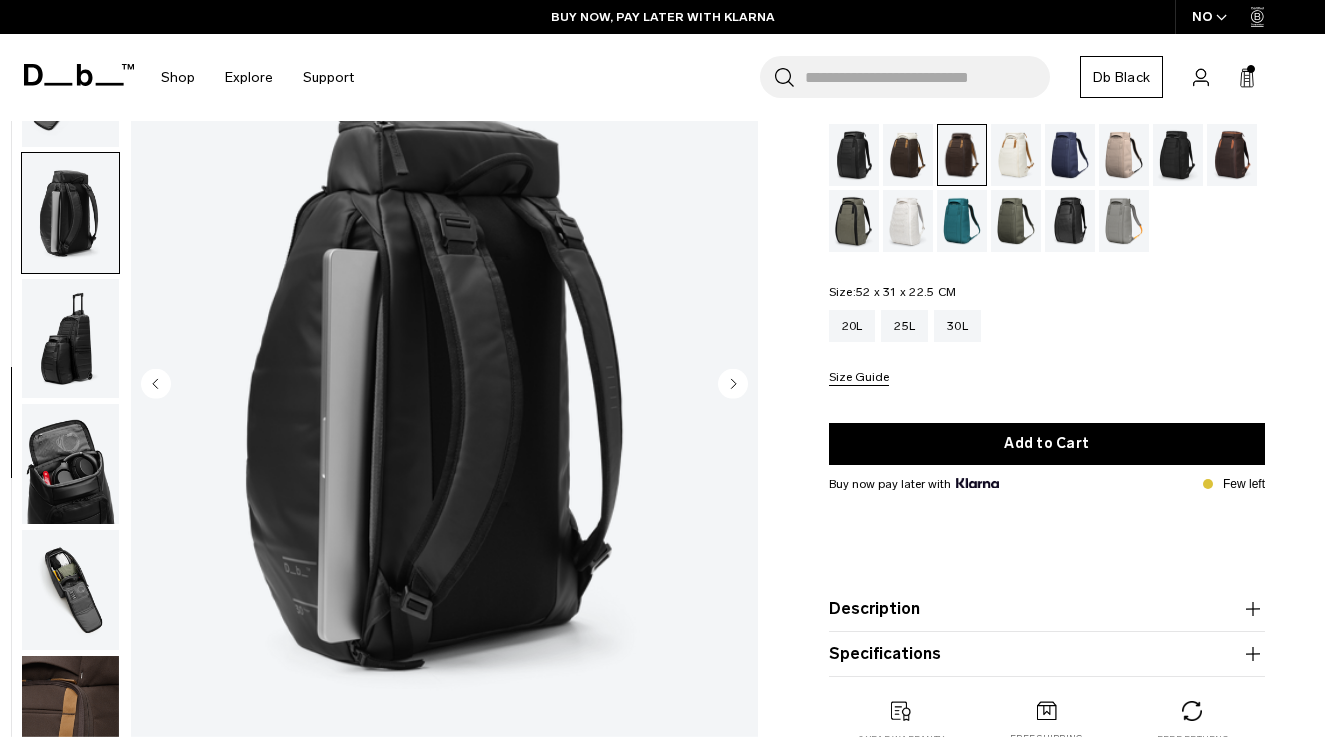 click at bounding box center [70, 339] 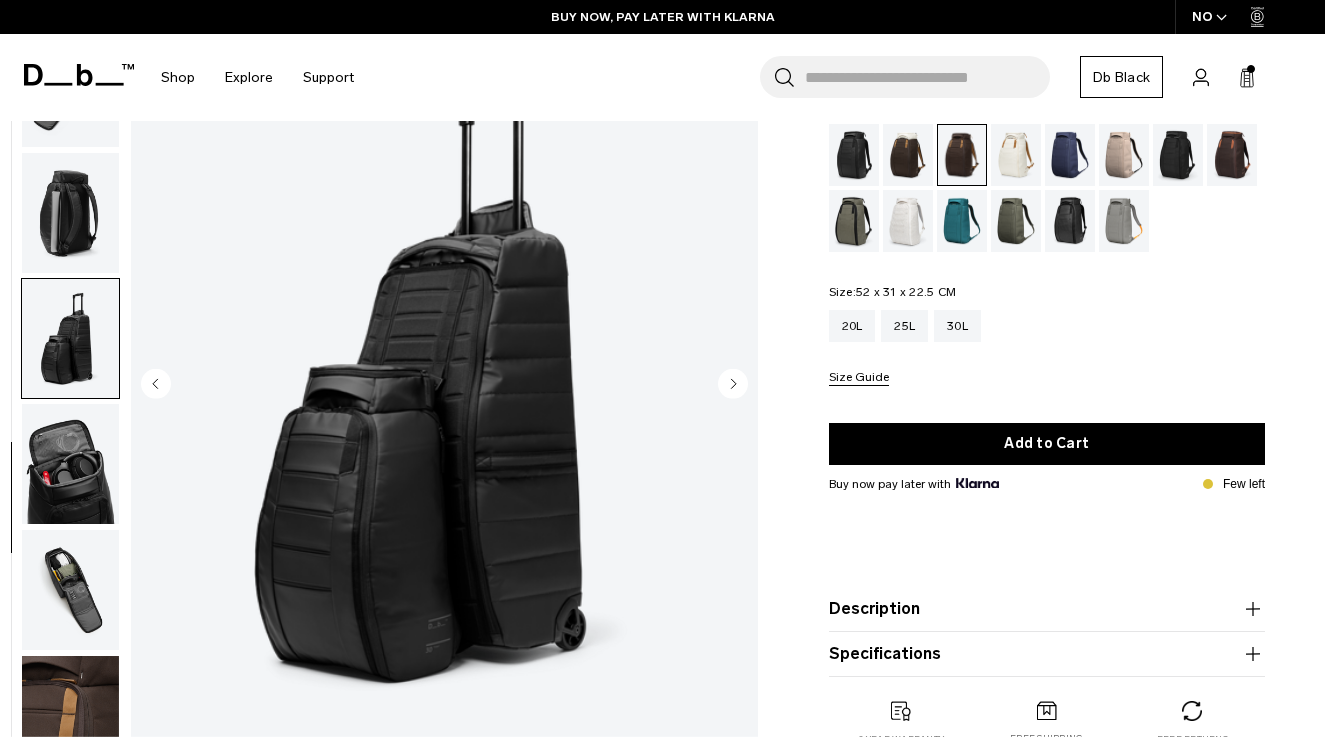 click at bounding box center (70, 464) 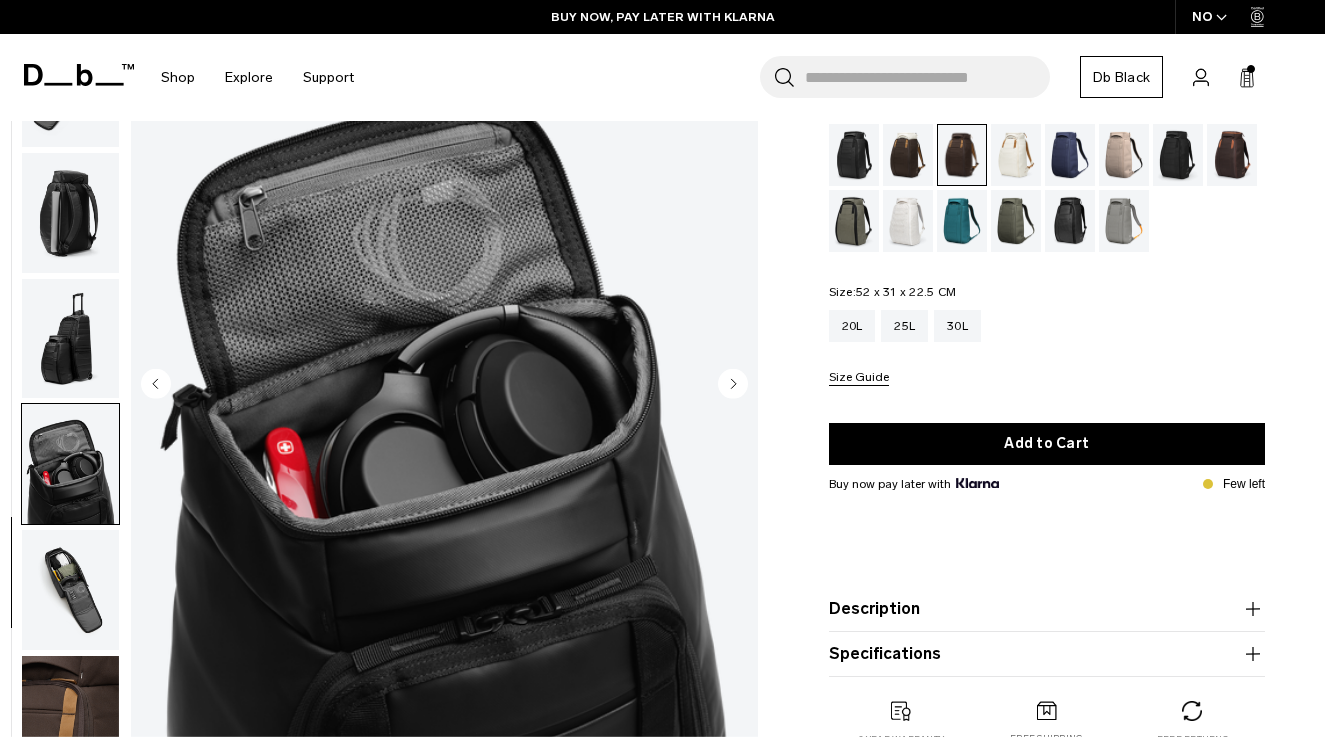 click at bounding box center (70, 590) 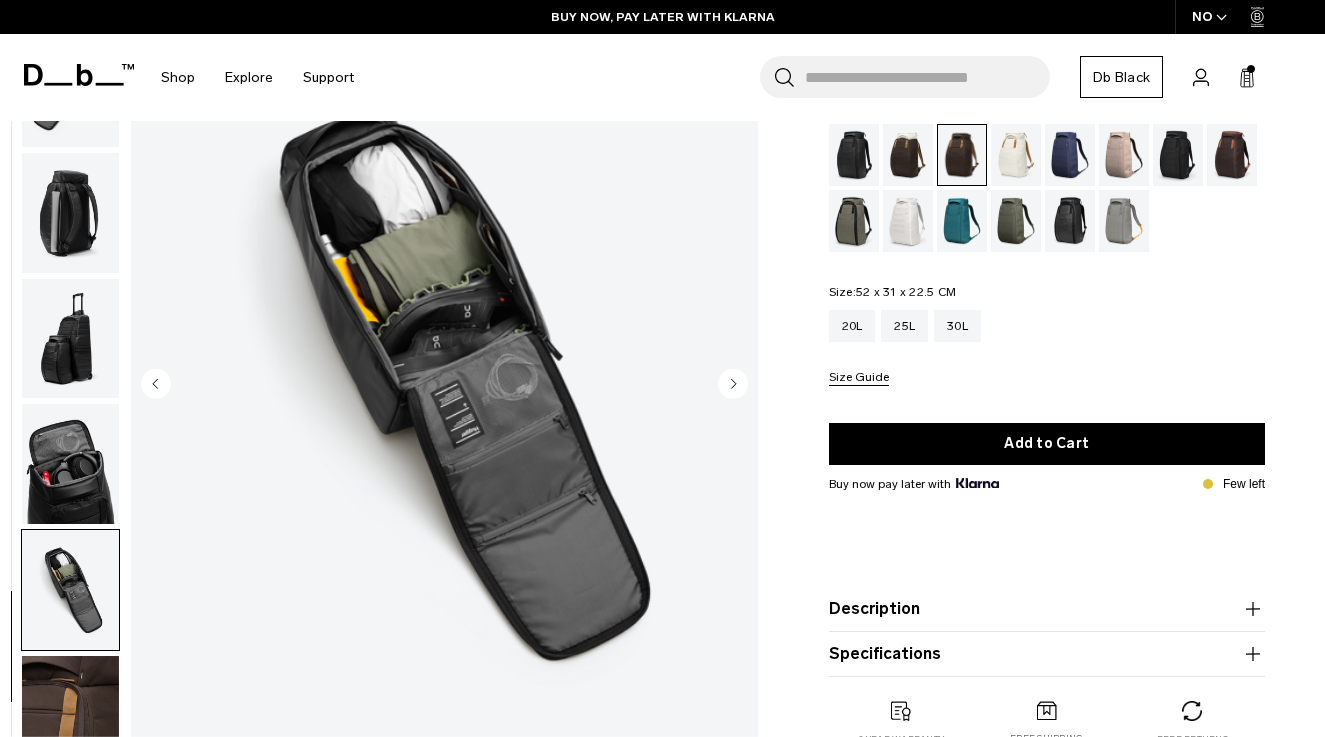 click at bounding box center (70, 716) 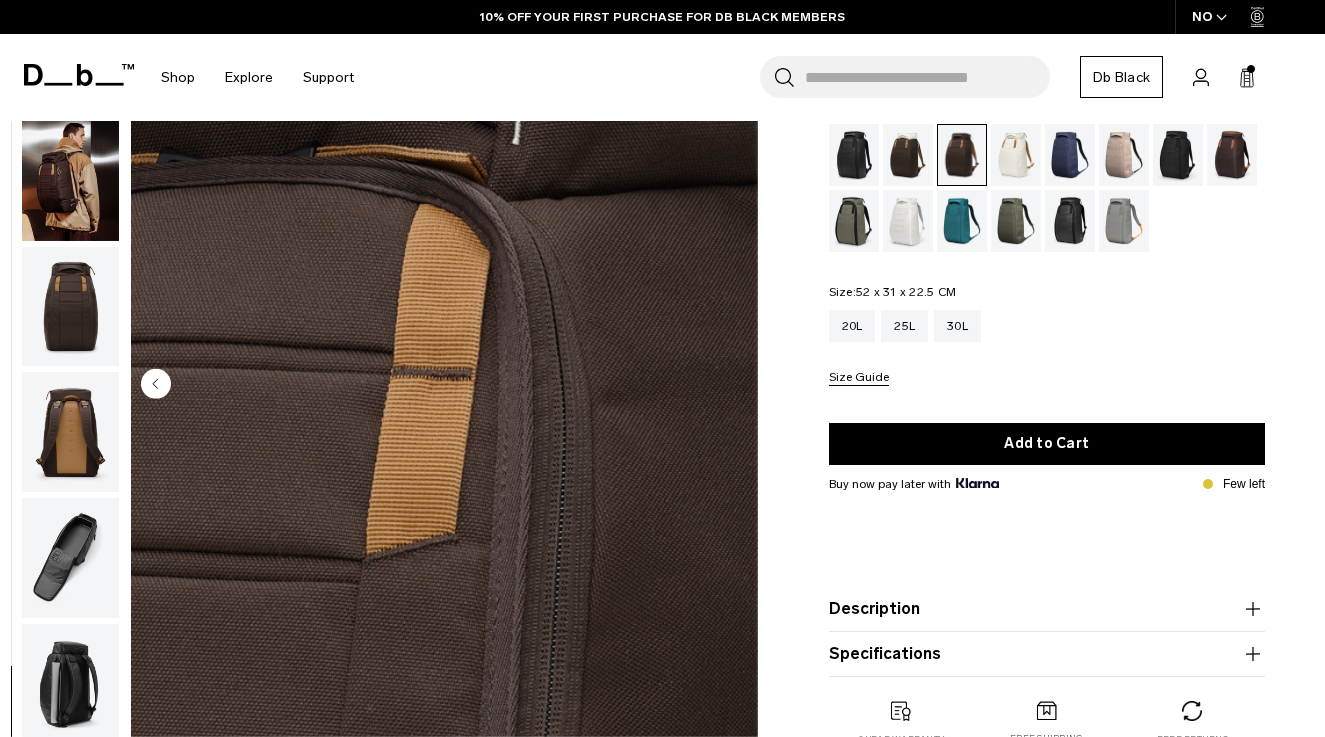 scroll, scrollTop: 0, scrollLeft: 0, axis: both 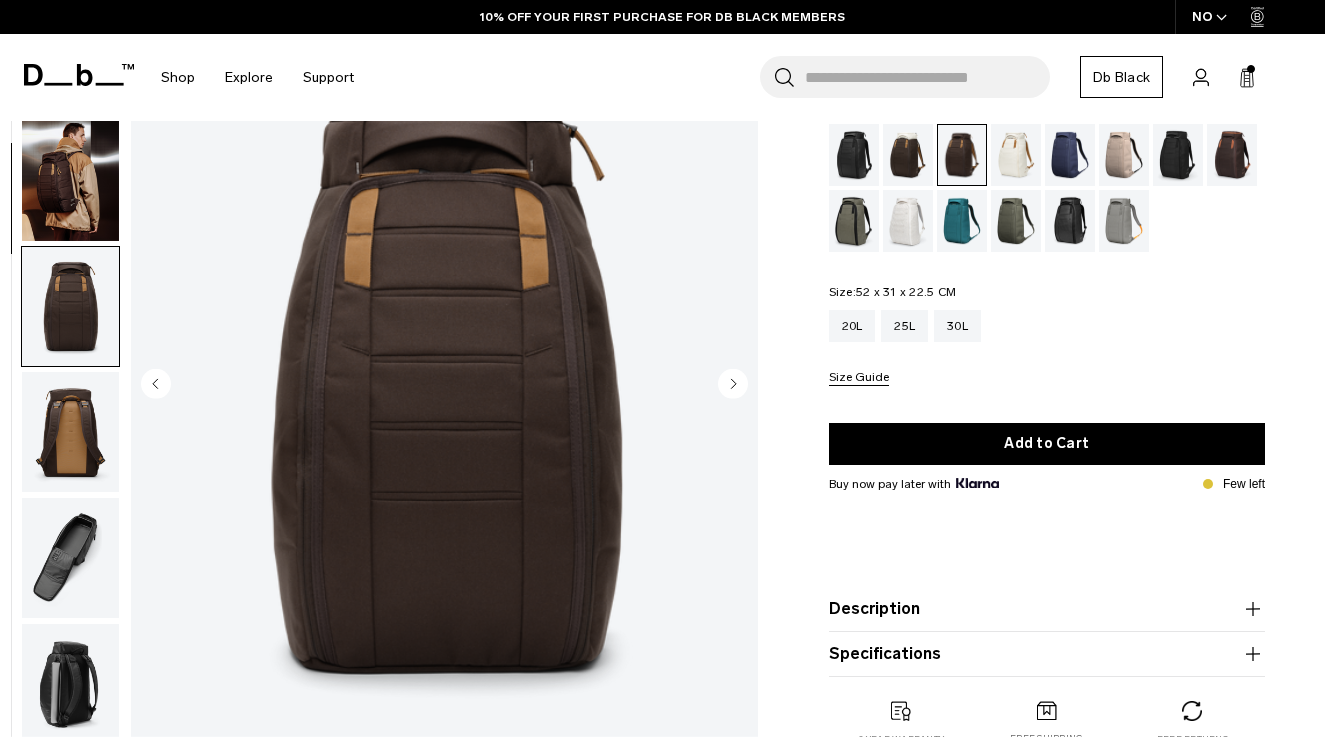 click at bounding box center [70, 432] 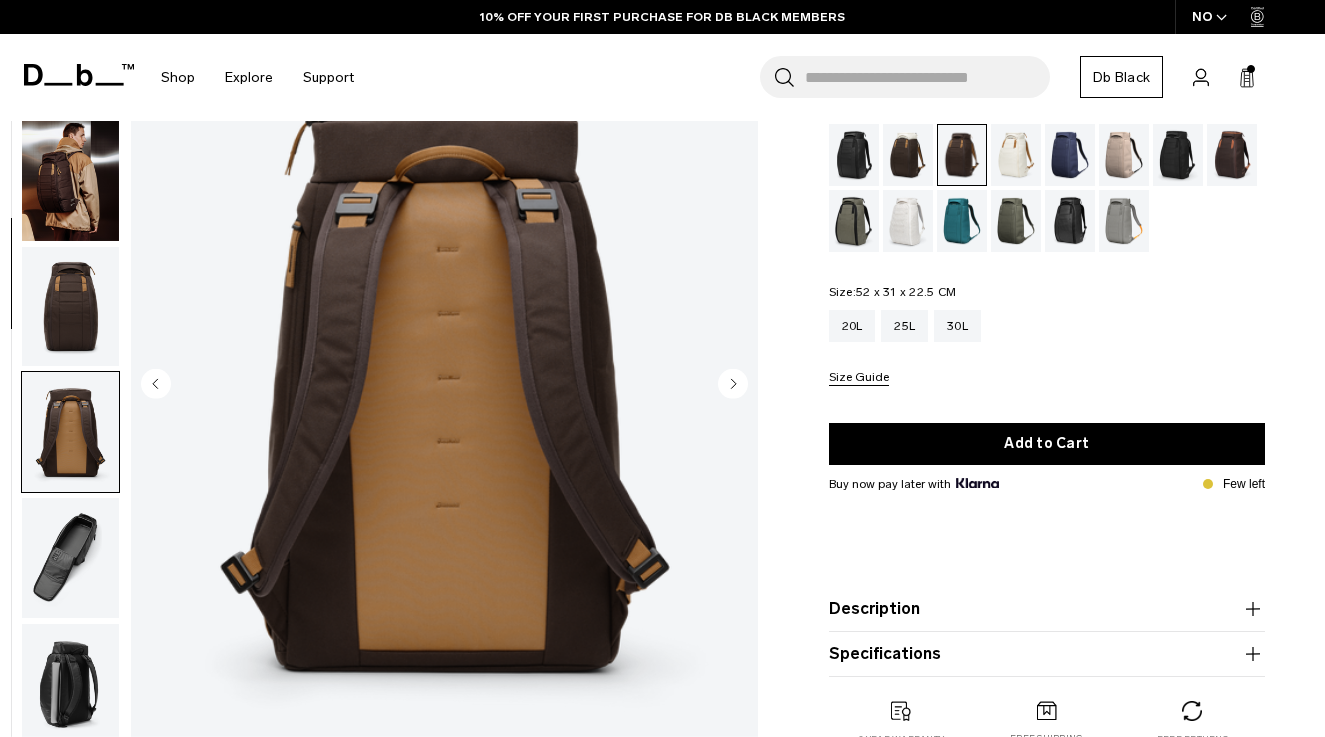 scroll, scrollTop: 382, scrollLeft: 0, axis: vertical 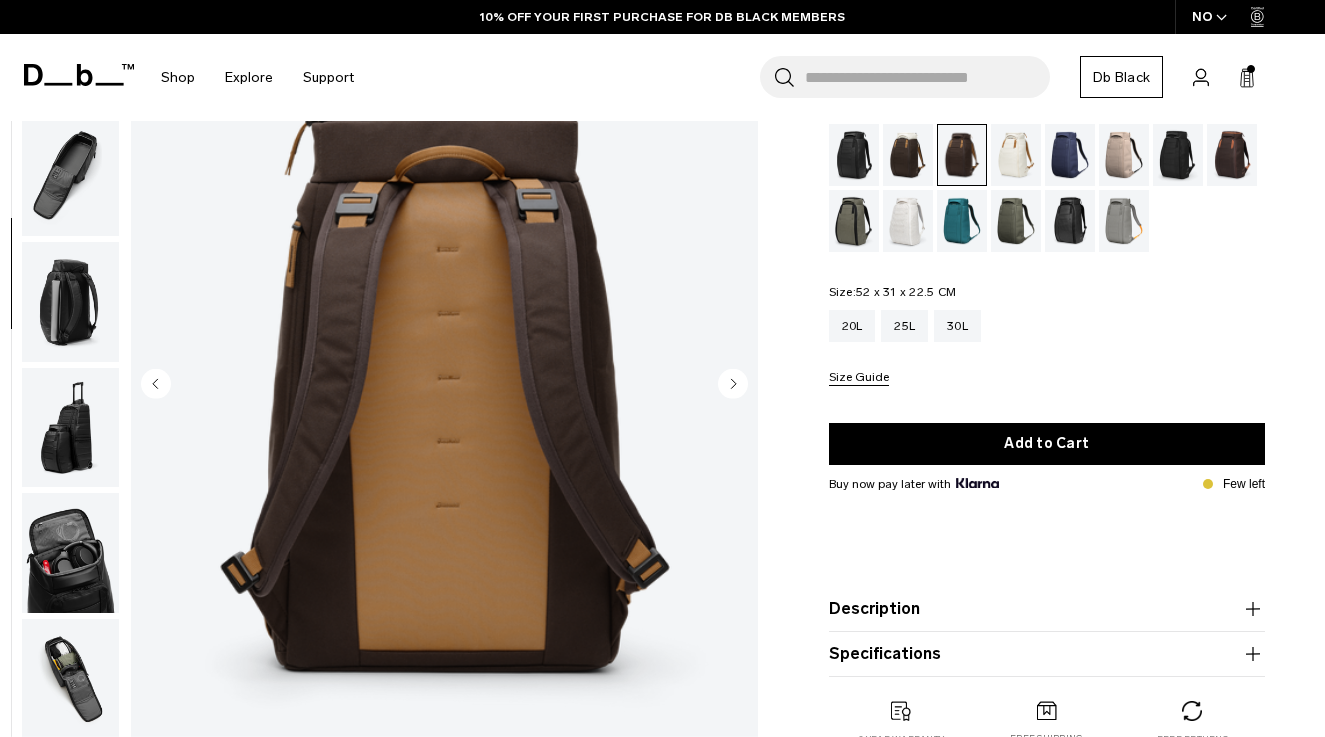 click at bounding box center (70, 176) 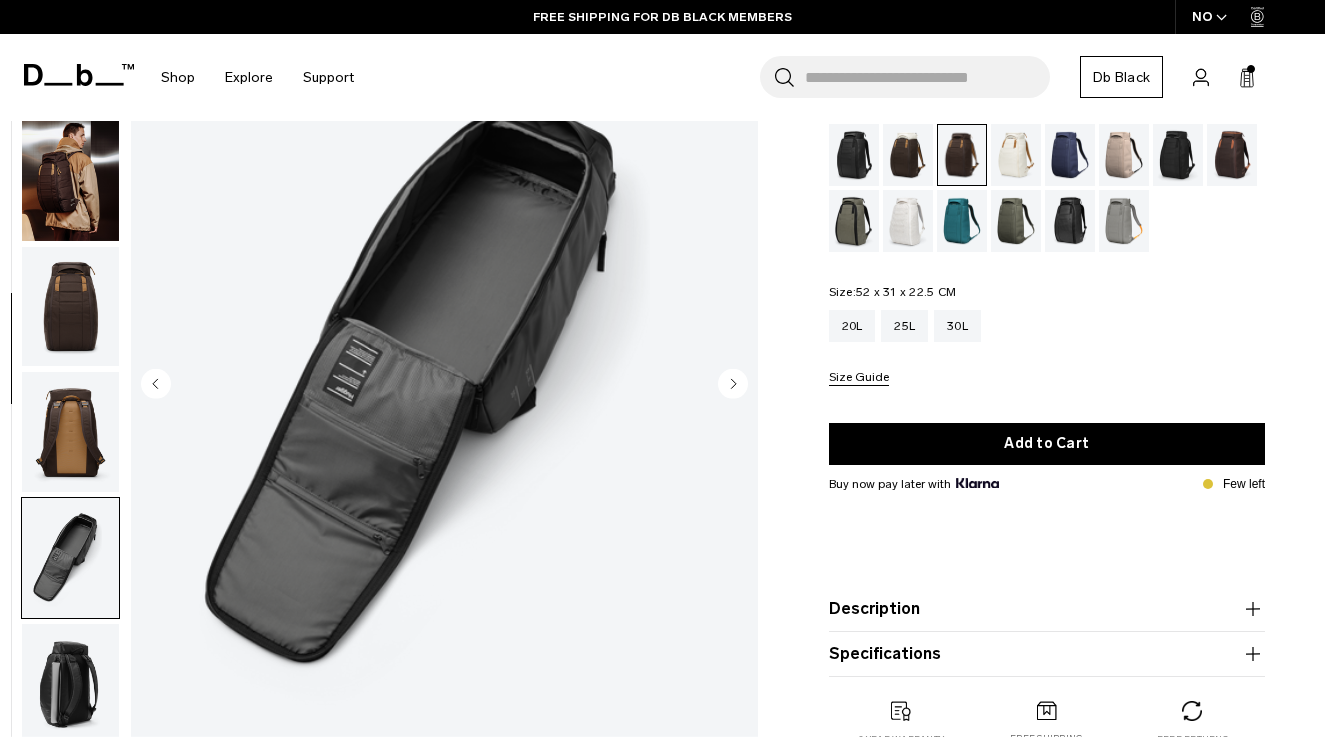 scroll, scrollTop: 0, scrollLeft: 0, axis: both 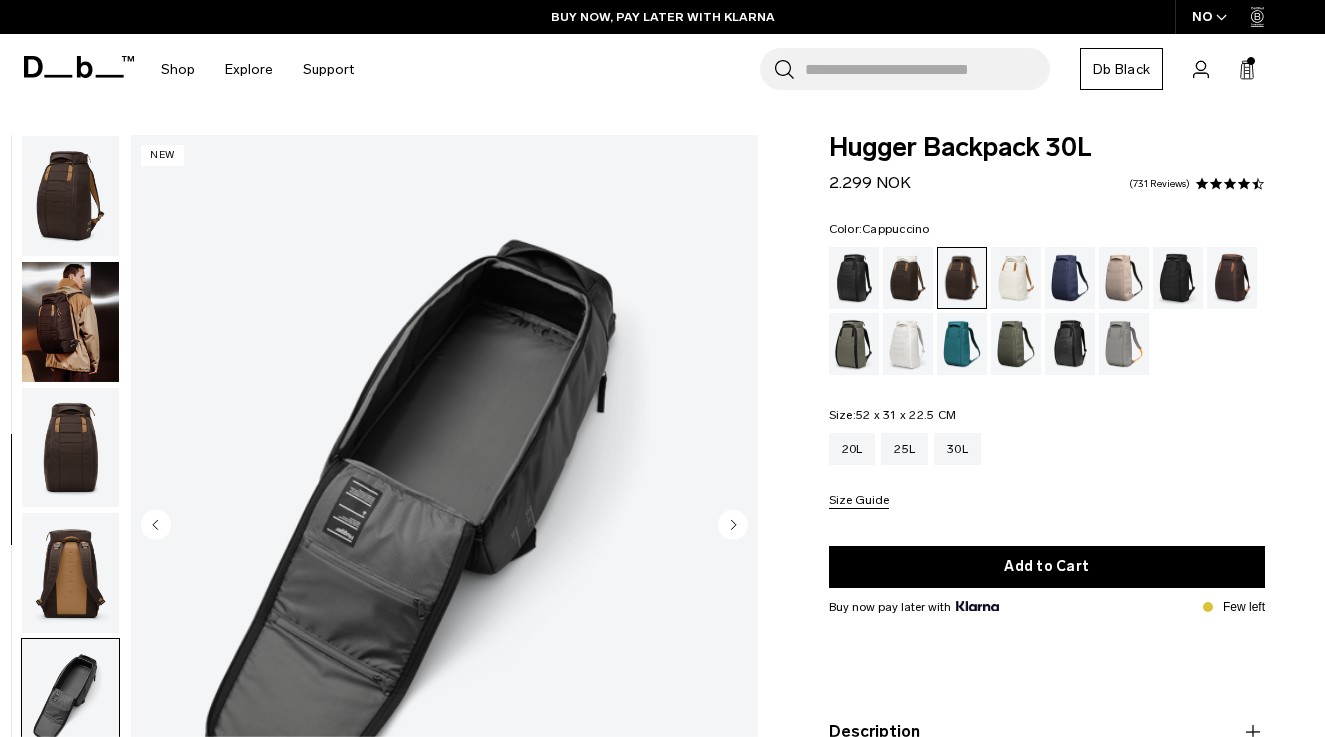 click at bounding box center (908, 278) 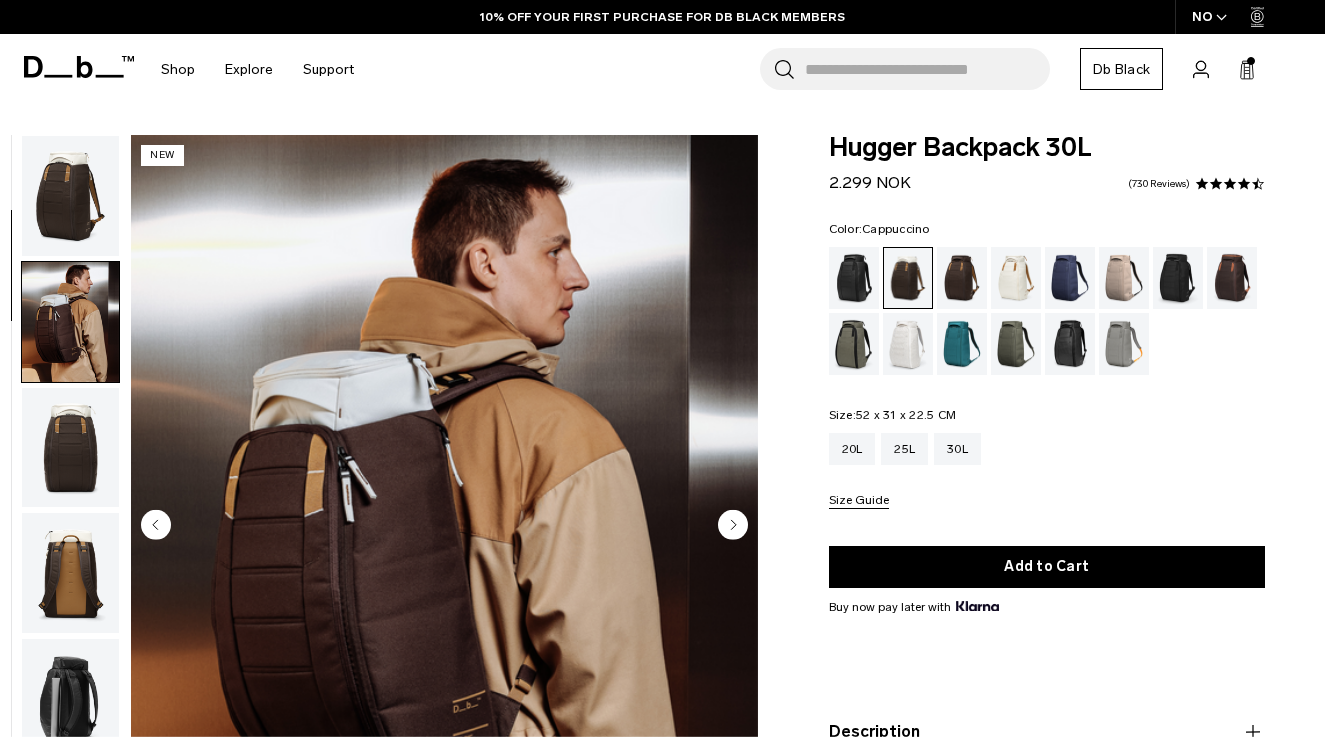 scroll, scrollTop: 0, scrollLeft: 0, axis: both 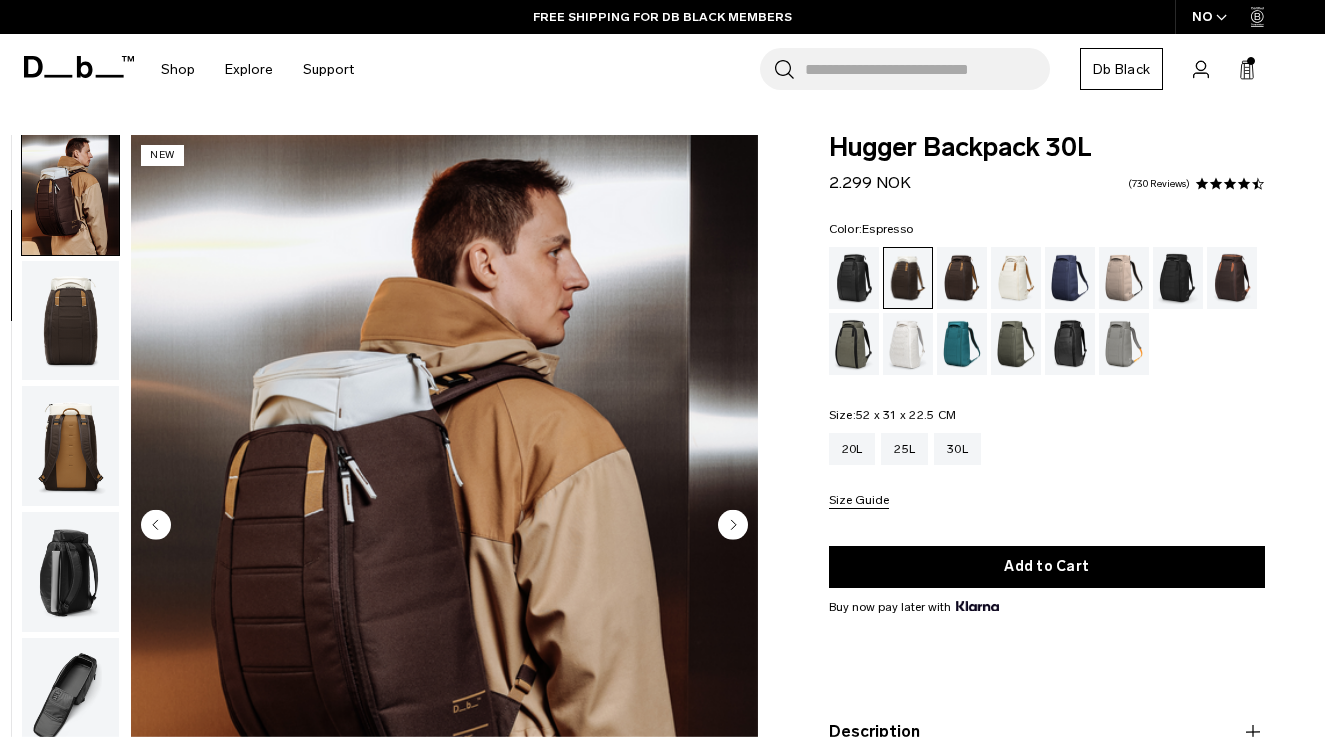 click at bounding box center [962, 278] 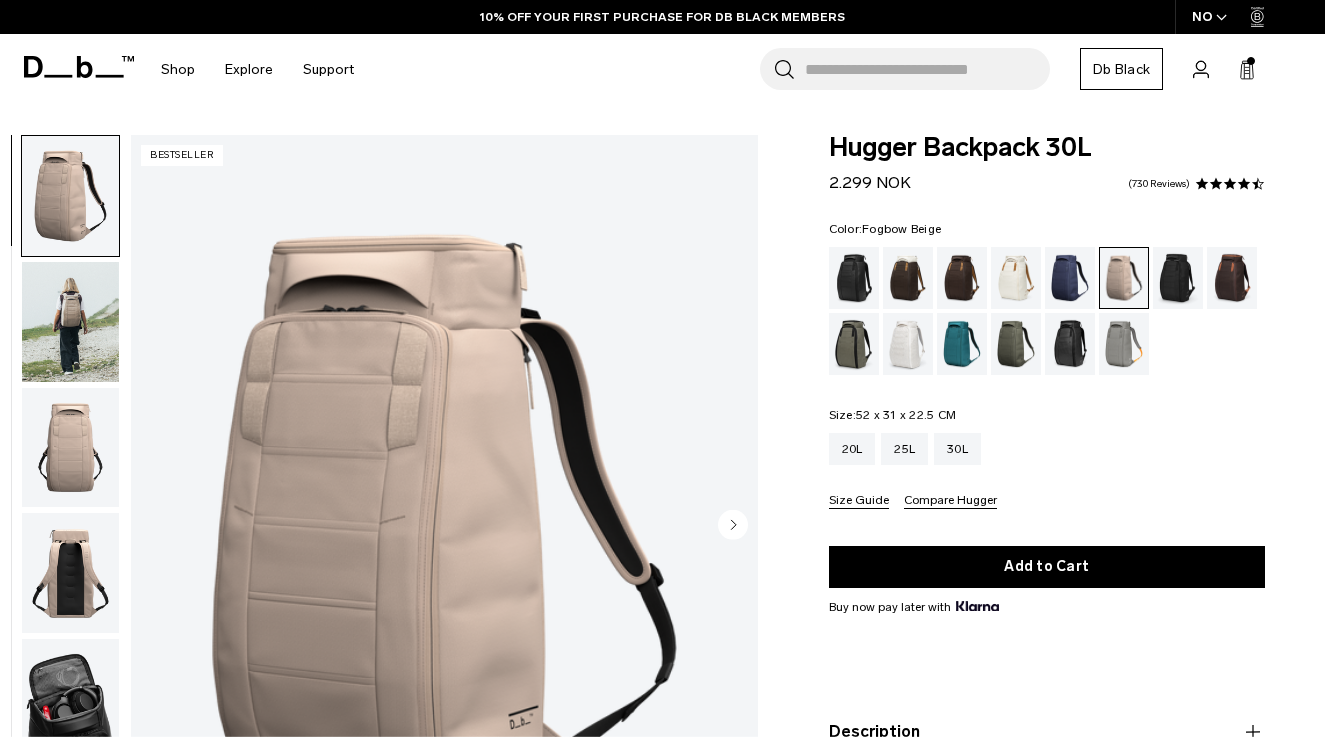 scroll, scrollTop: 0, scrollLeft: 0, axis: both 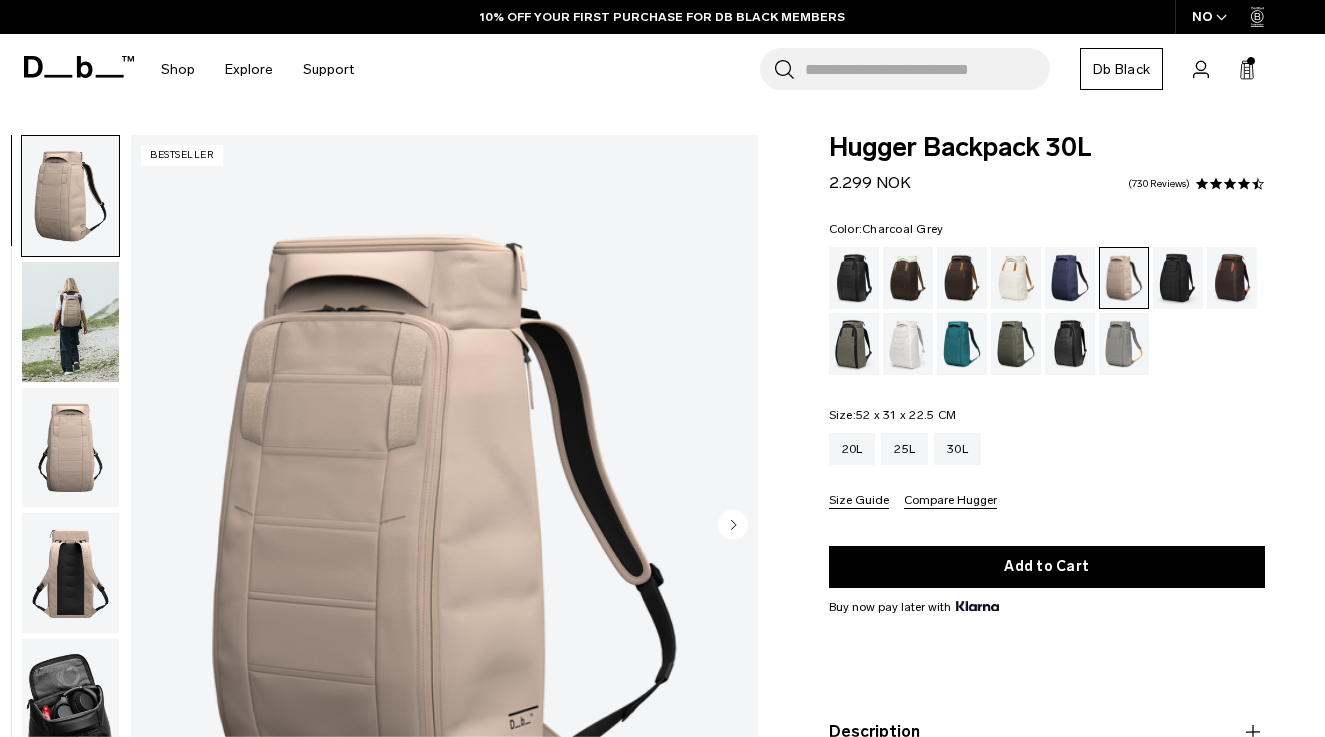 click at bounding box center (1178, 278) 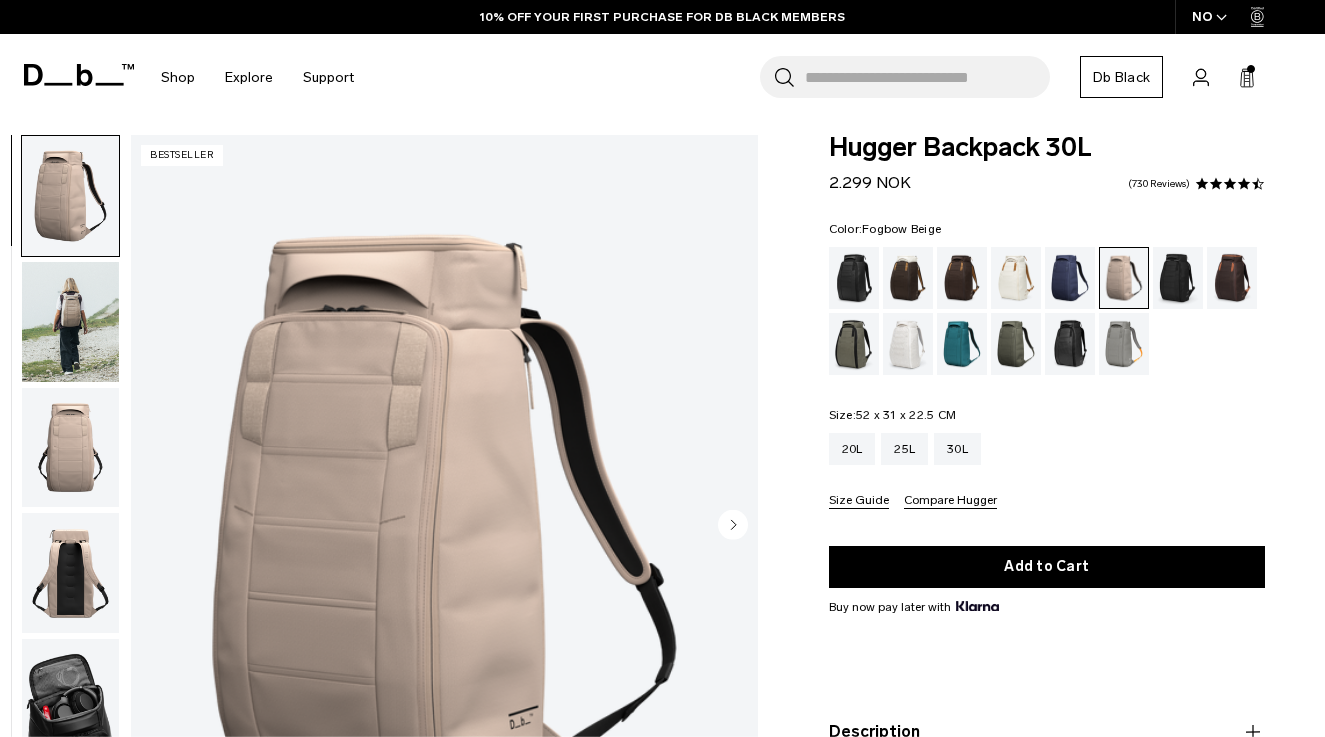 scroll, scrollTop: 133, scrollLeft: 0, axis: vertical 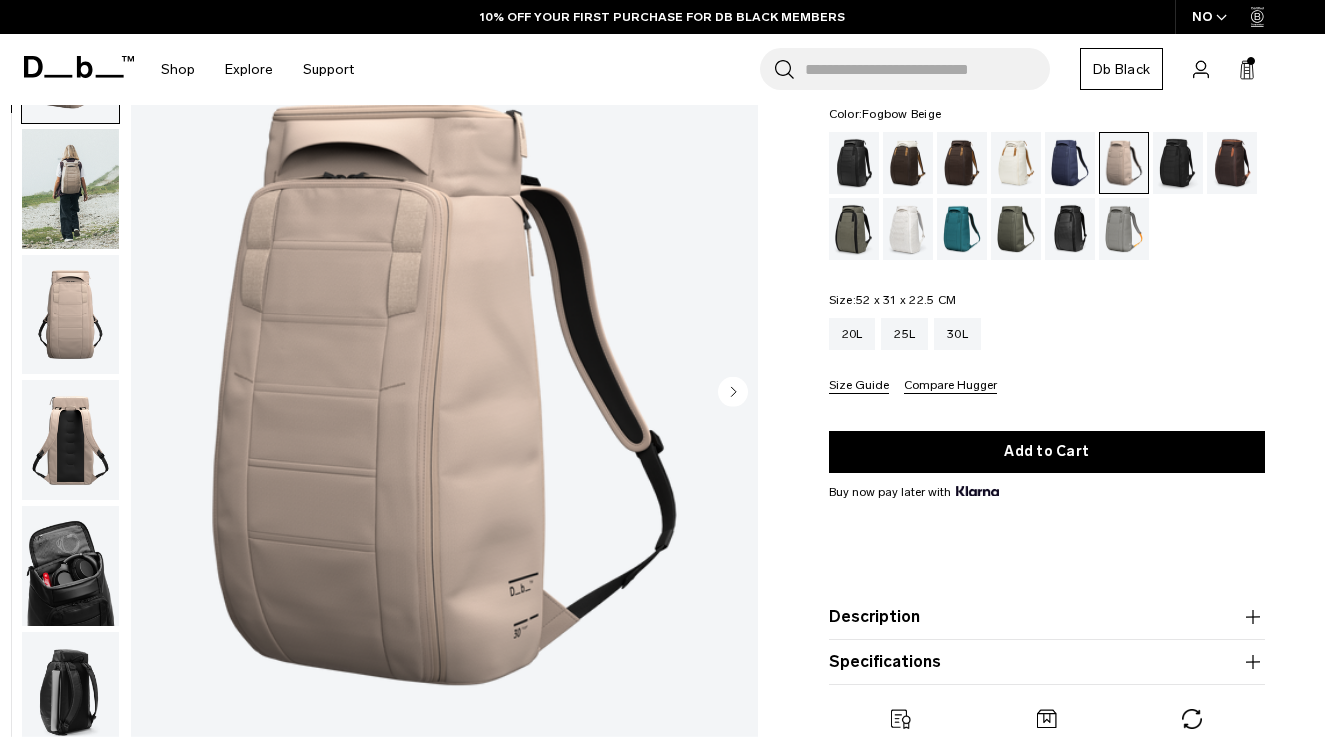 click at bounding box center (70, 189) 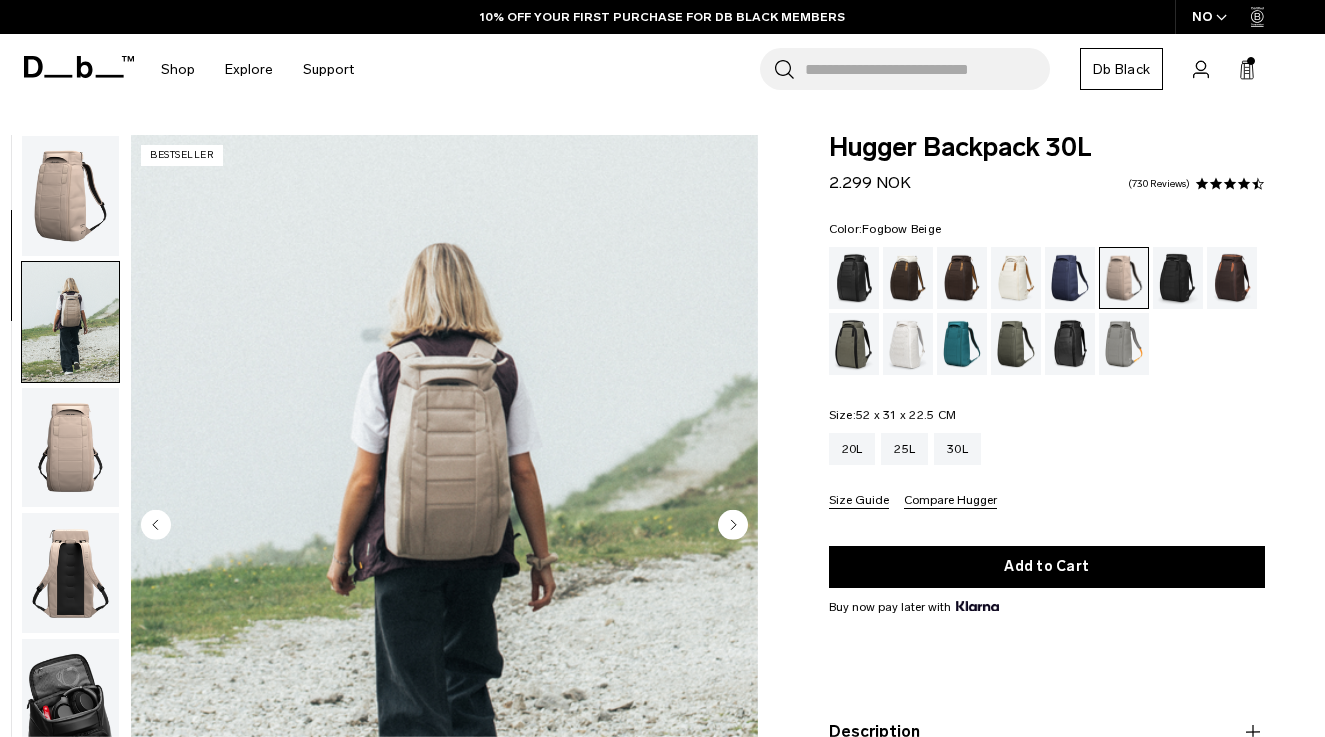 scroll, scrollTop: 0, scrollLeft: 0, axis: both 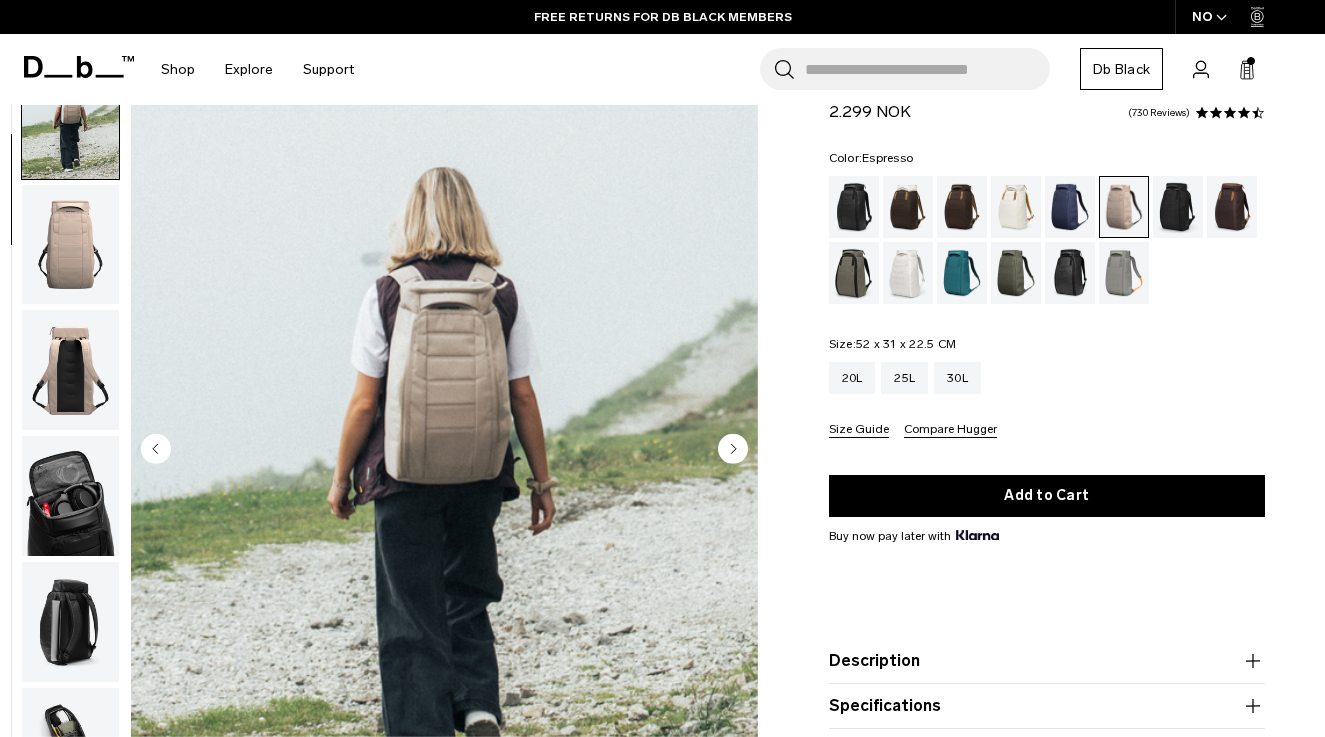 click at bounding box center [962, 207] 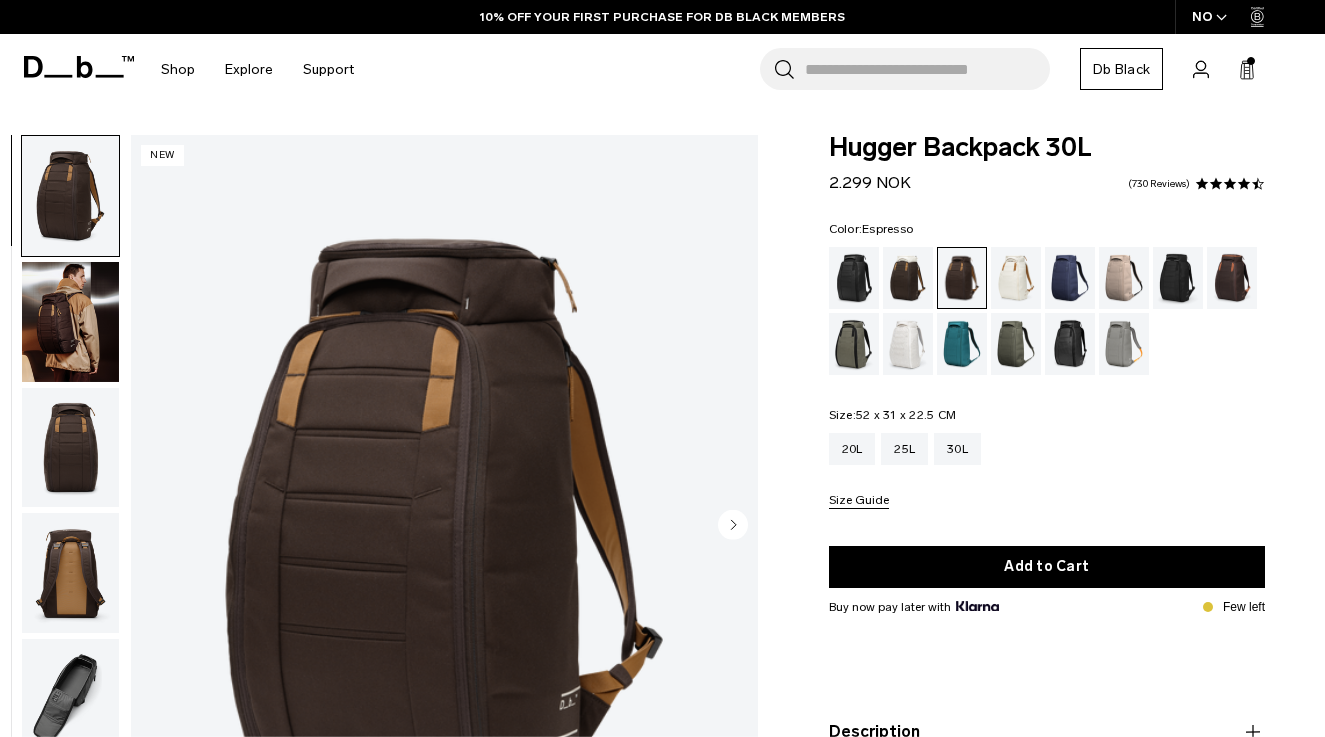 scroll, scrollTop: 0, scrollLeft: 0, axis: both 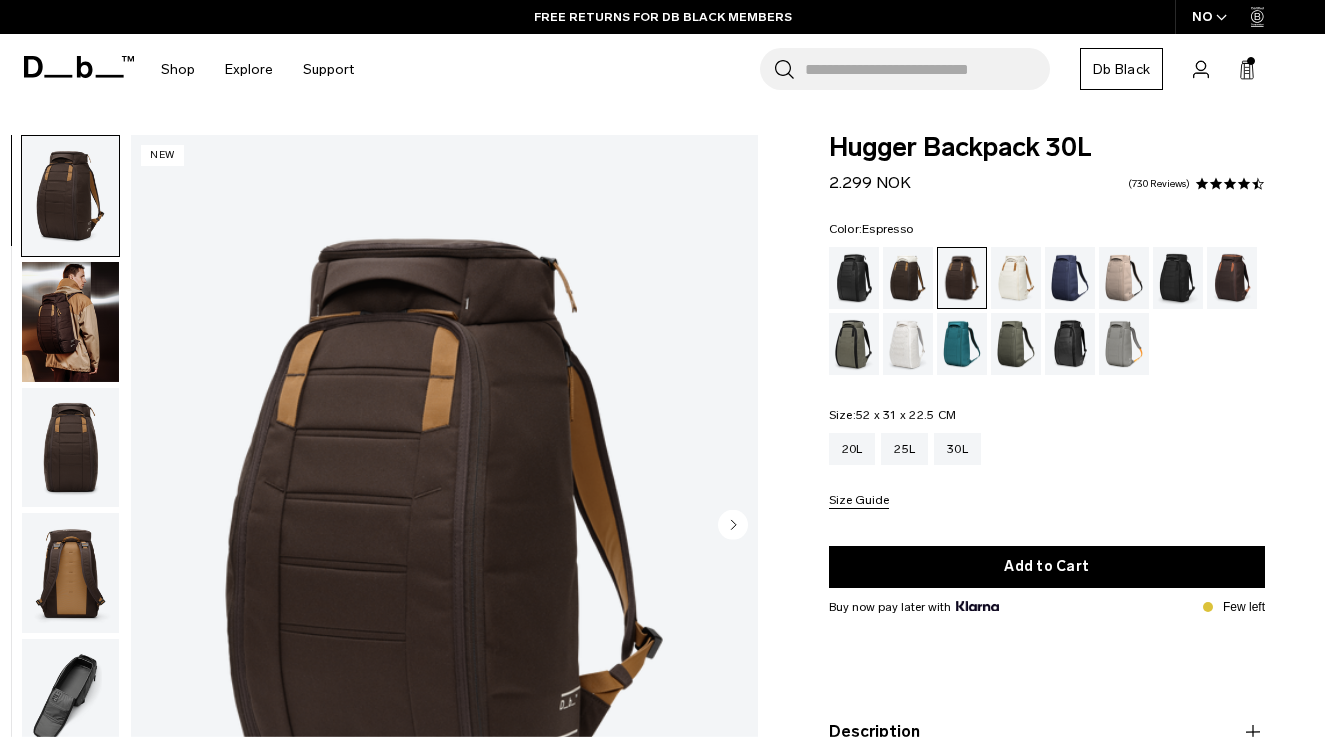 click at bounding box center (70, 322) 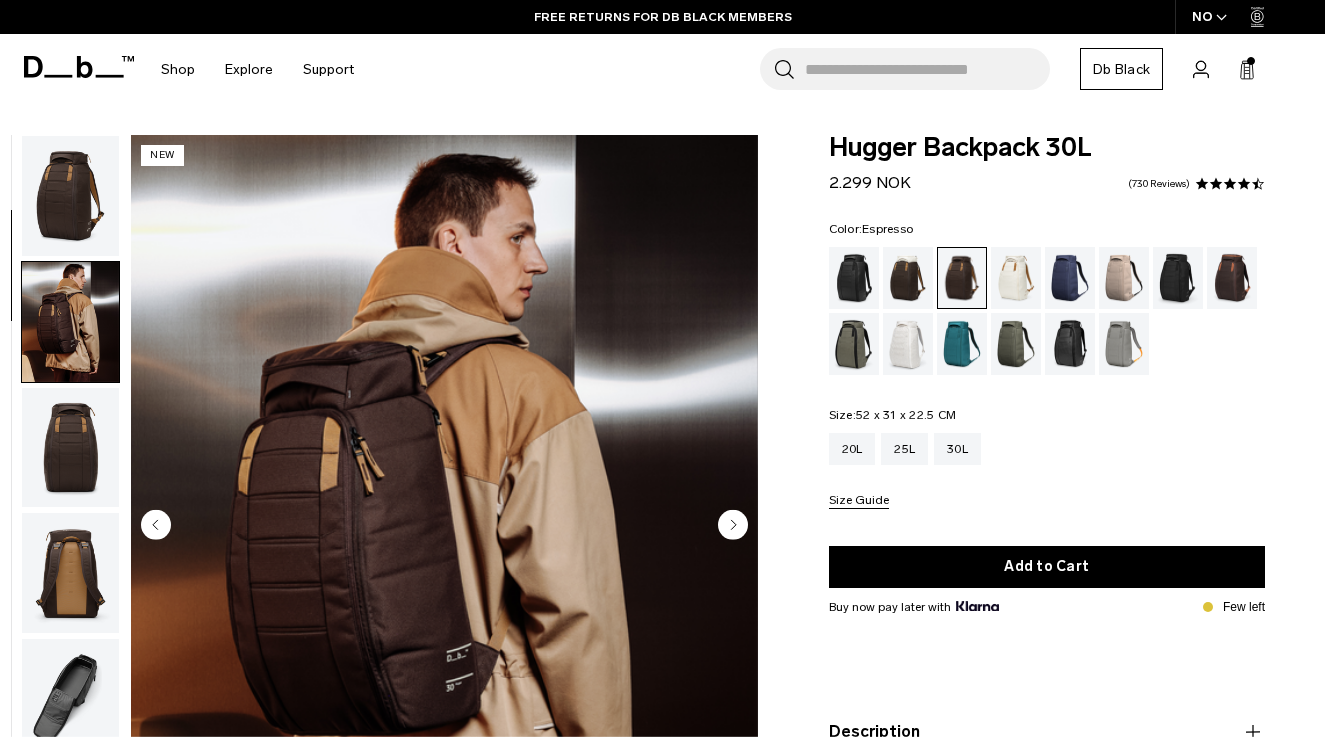scroll, scrollTop: 127, scrollLeft: 0, axis: vertical 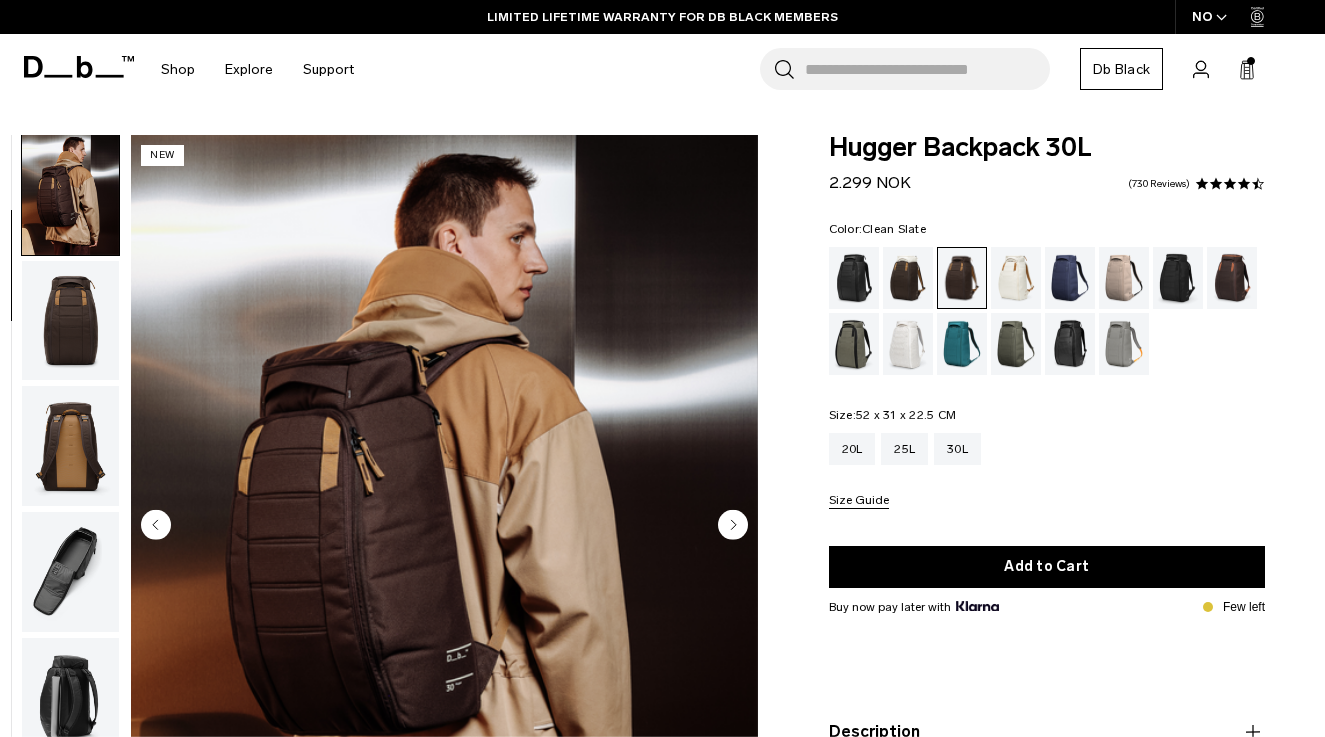 click at bounding box center [908, 344] 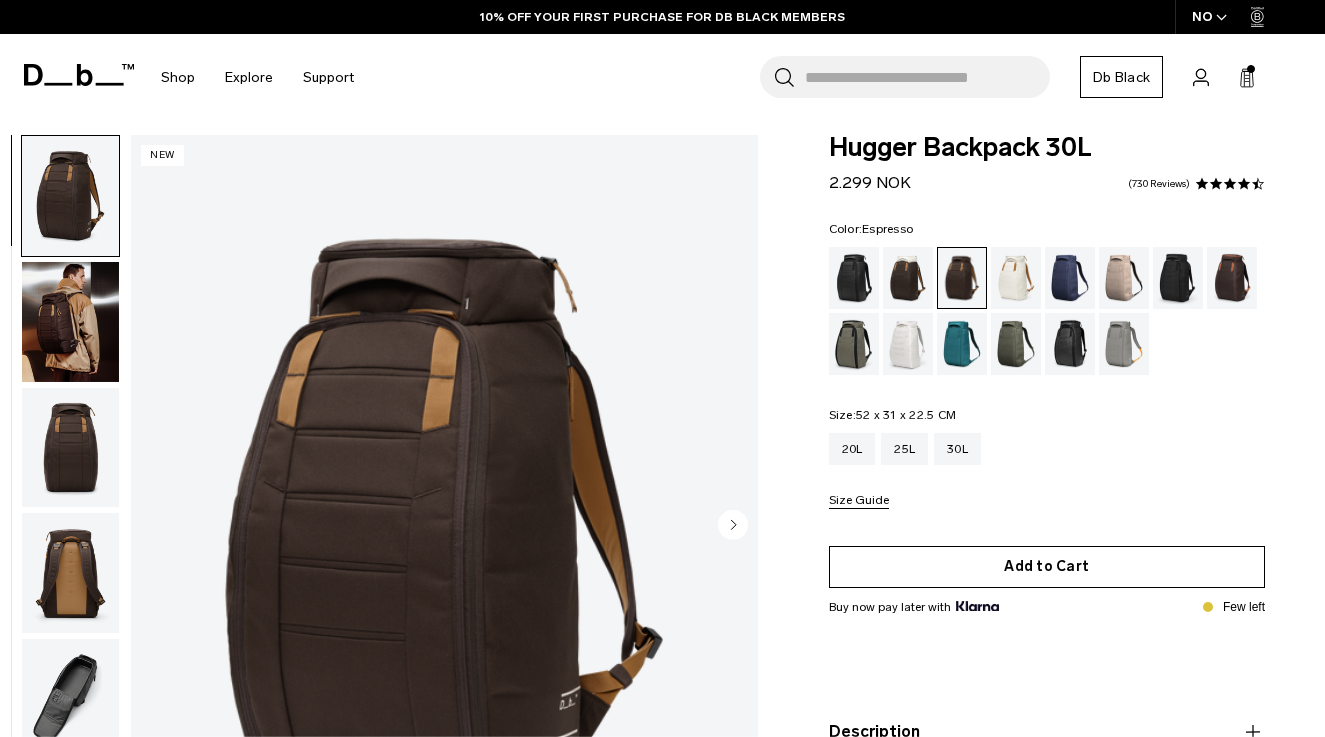 scroll, scrollTop: 143, scrollLeft: 0, axis: vertical 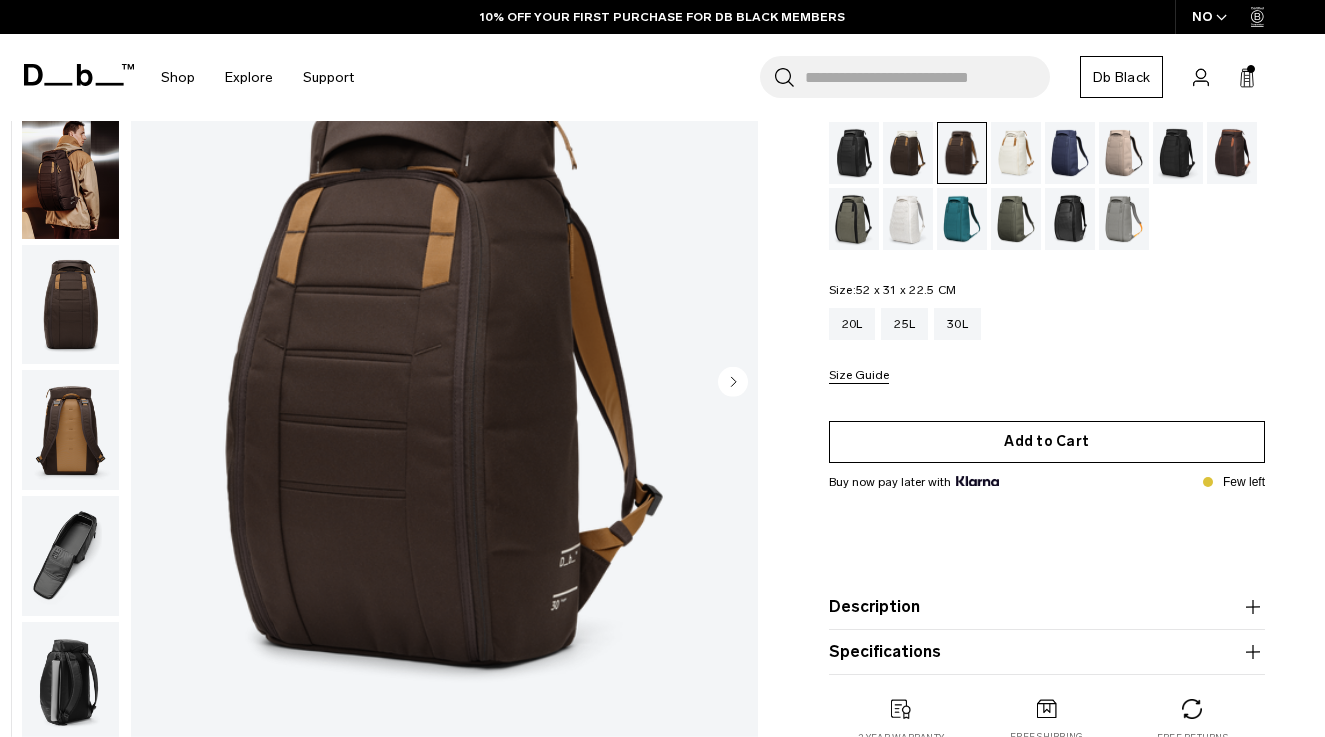 click on "Add to Cart" at bounding box center (1047, 442) 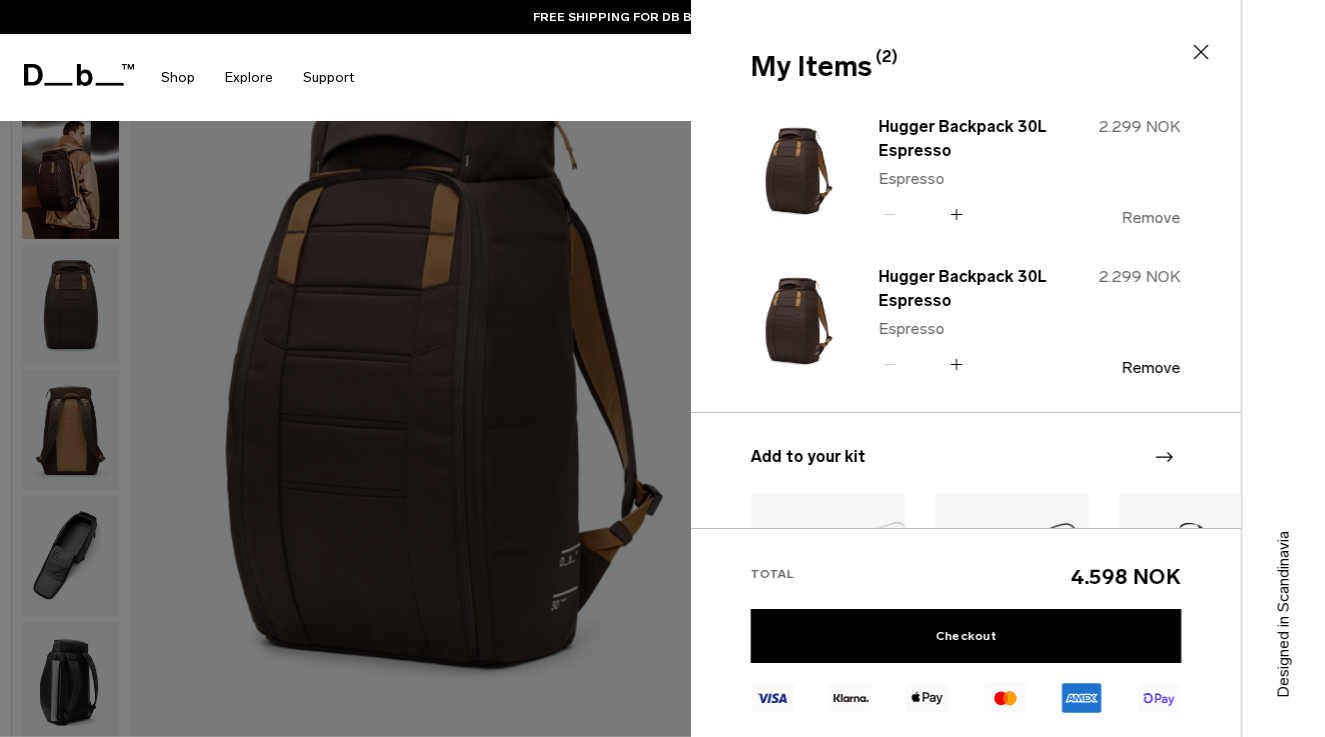 click on "Remove" at bounding box center [1151, 218] 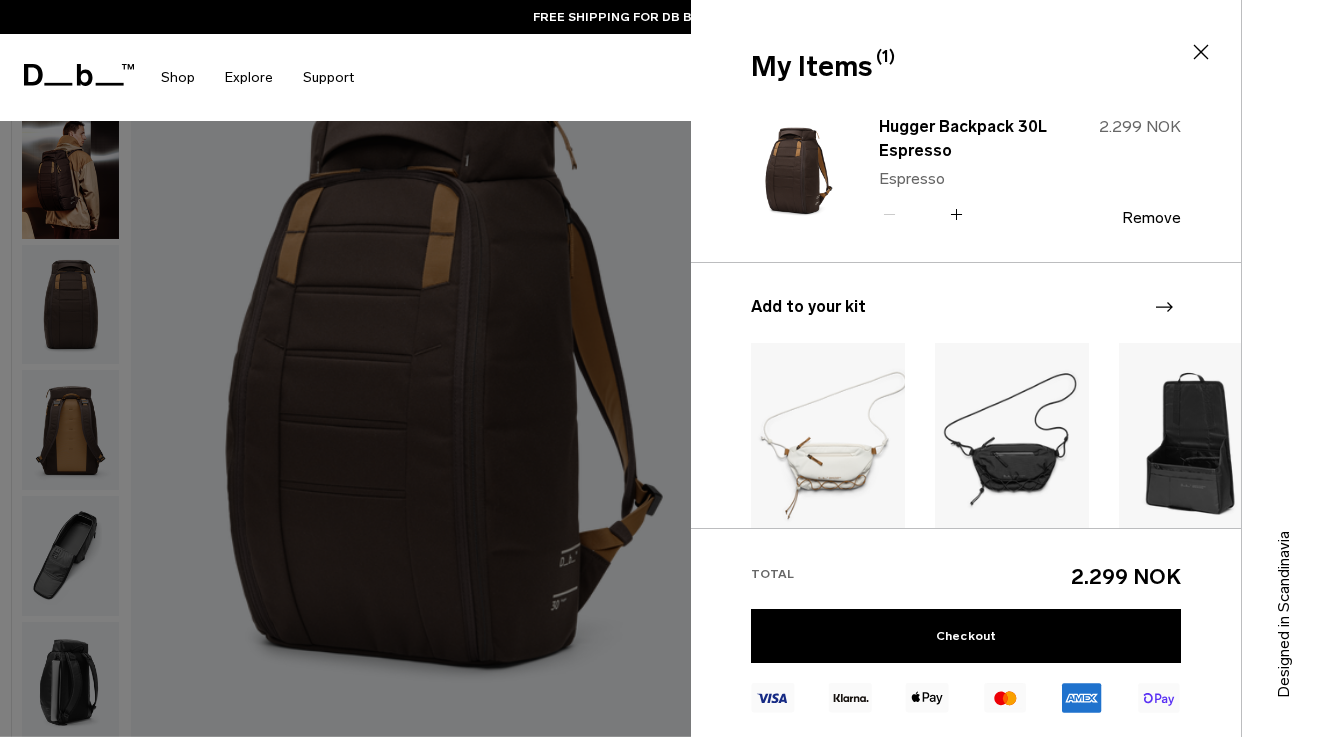 click on "Search for Bags, Luggage...
Search
Close
Trending Products
All Products
Hugger Backpack 30L Black Out
2.299 NOK
Ramverk Front-access Carry-on Black Out" at bounding box center (839, 77) 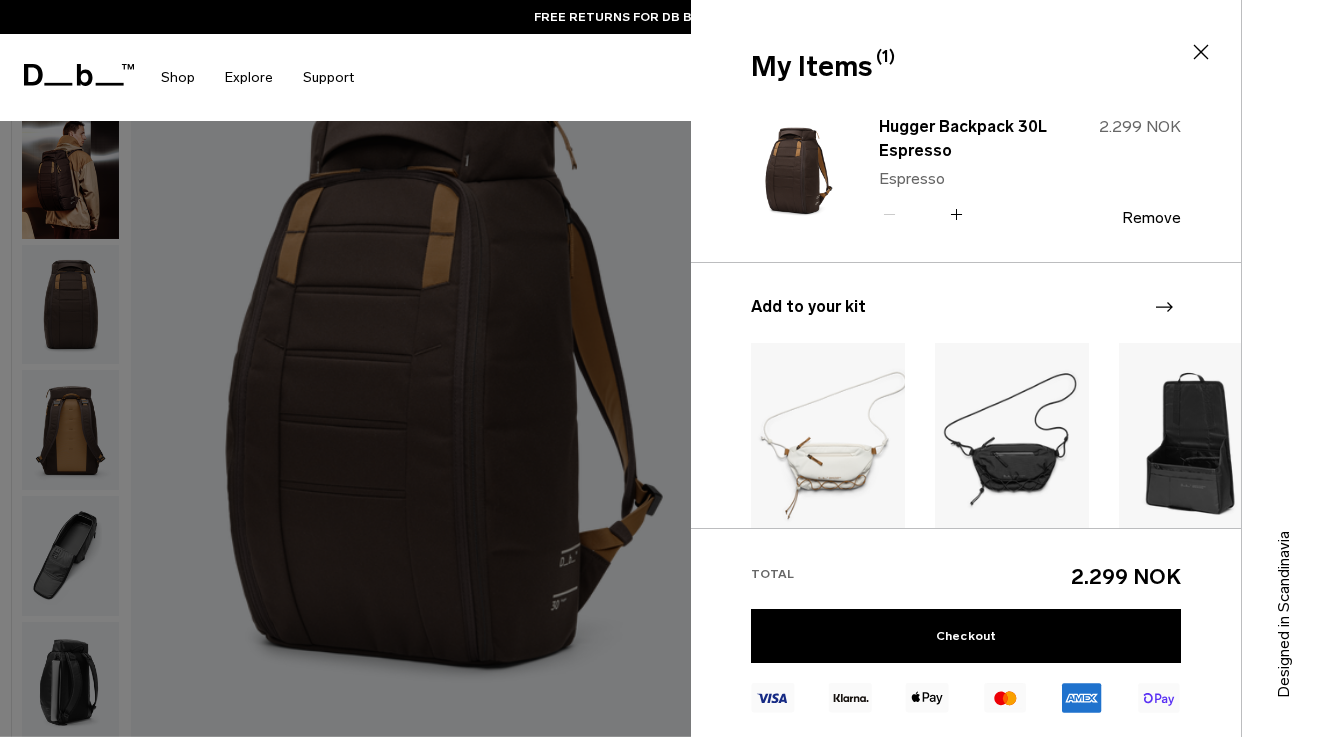 click at bounding box center [662, 368] 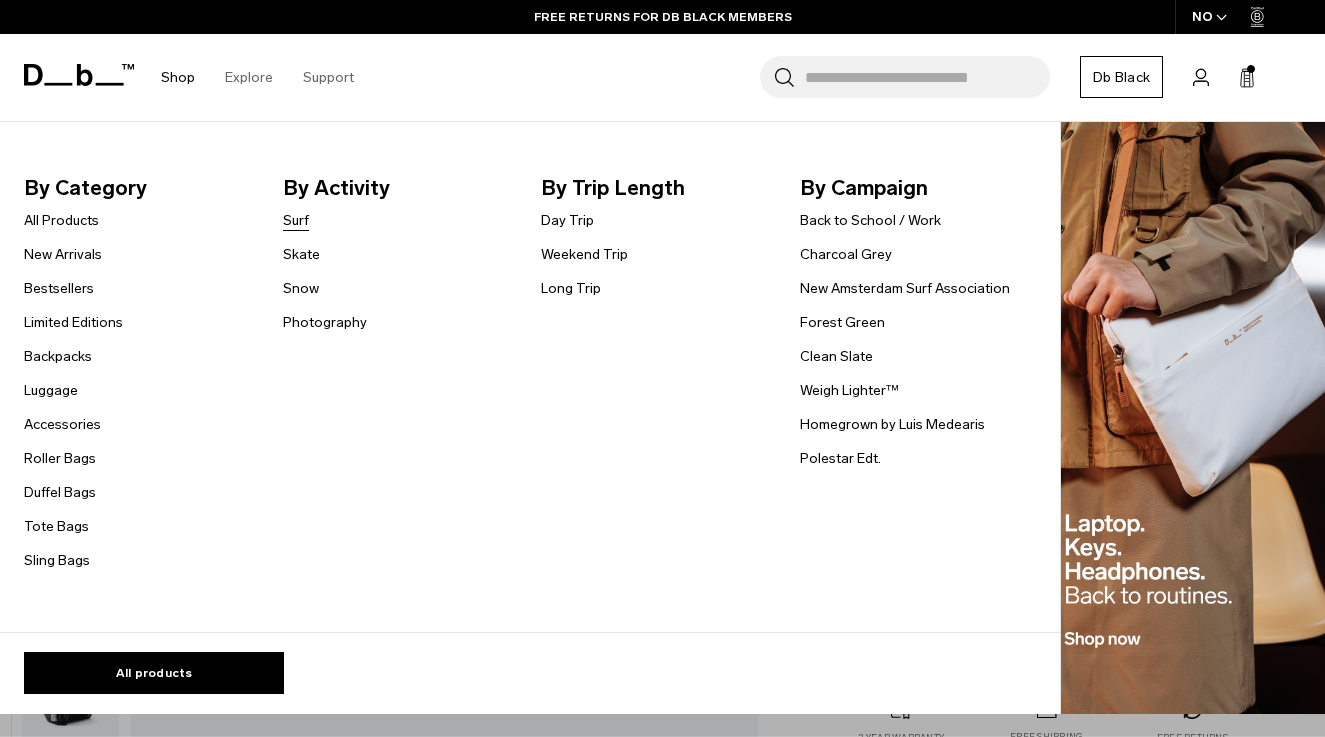 click on "Surf" at bounding box center (296, 220) 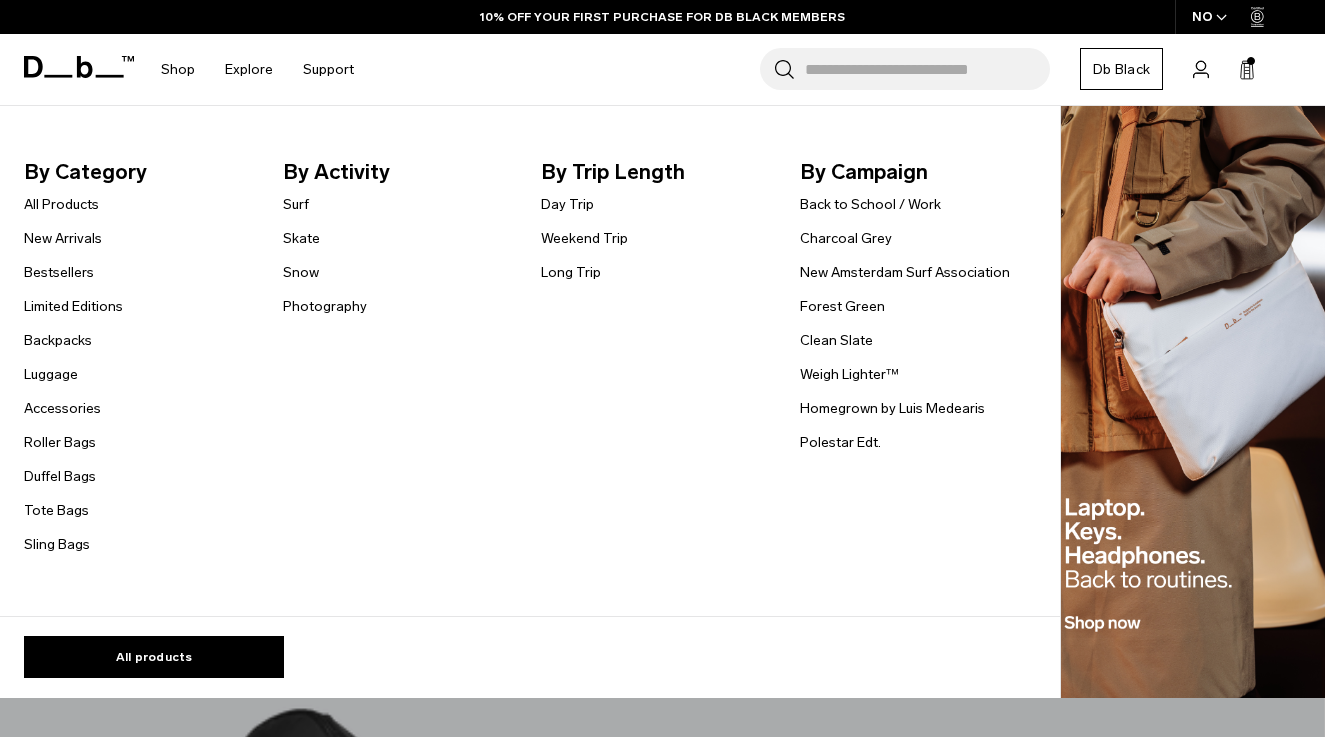 scroll, scrollTop: 0, scrollLeft: 0, axis: both 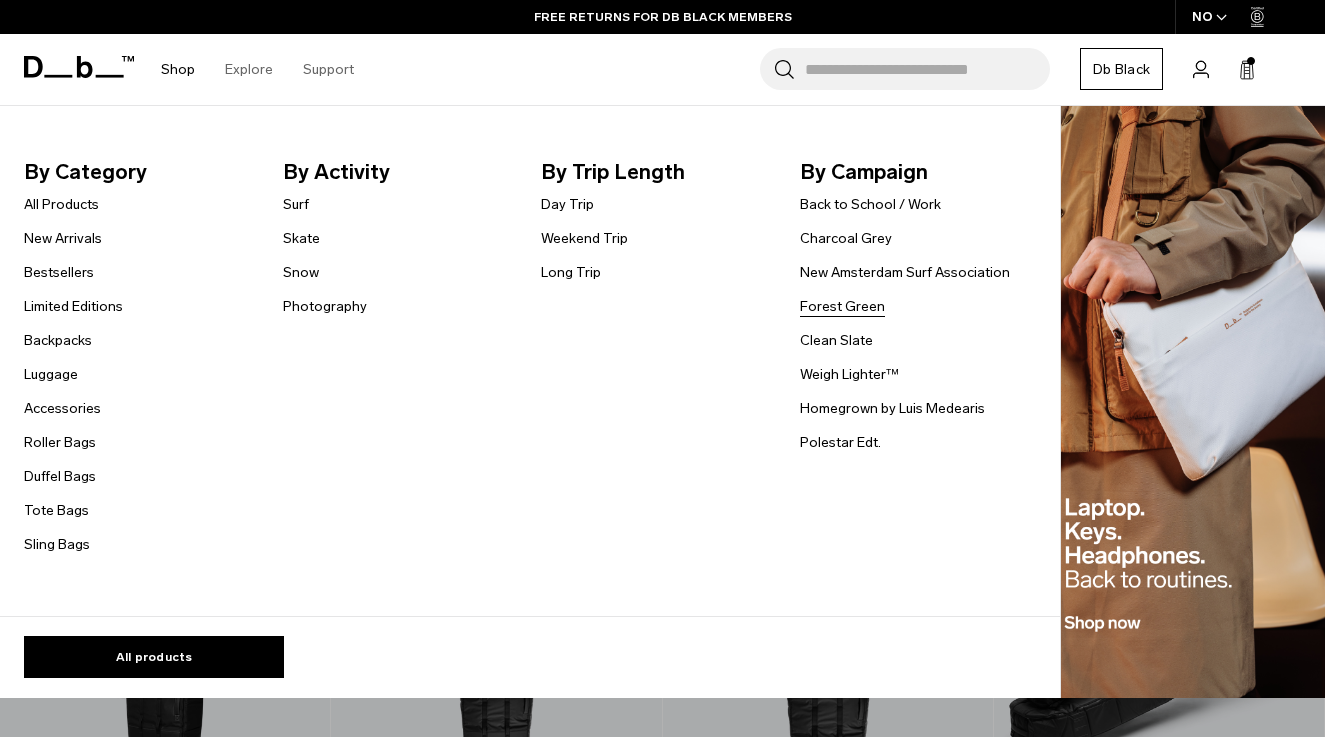 click on "Forest Green" at bounding box center [842, 306] 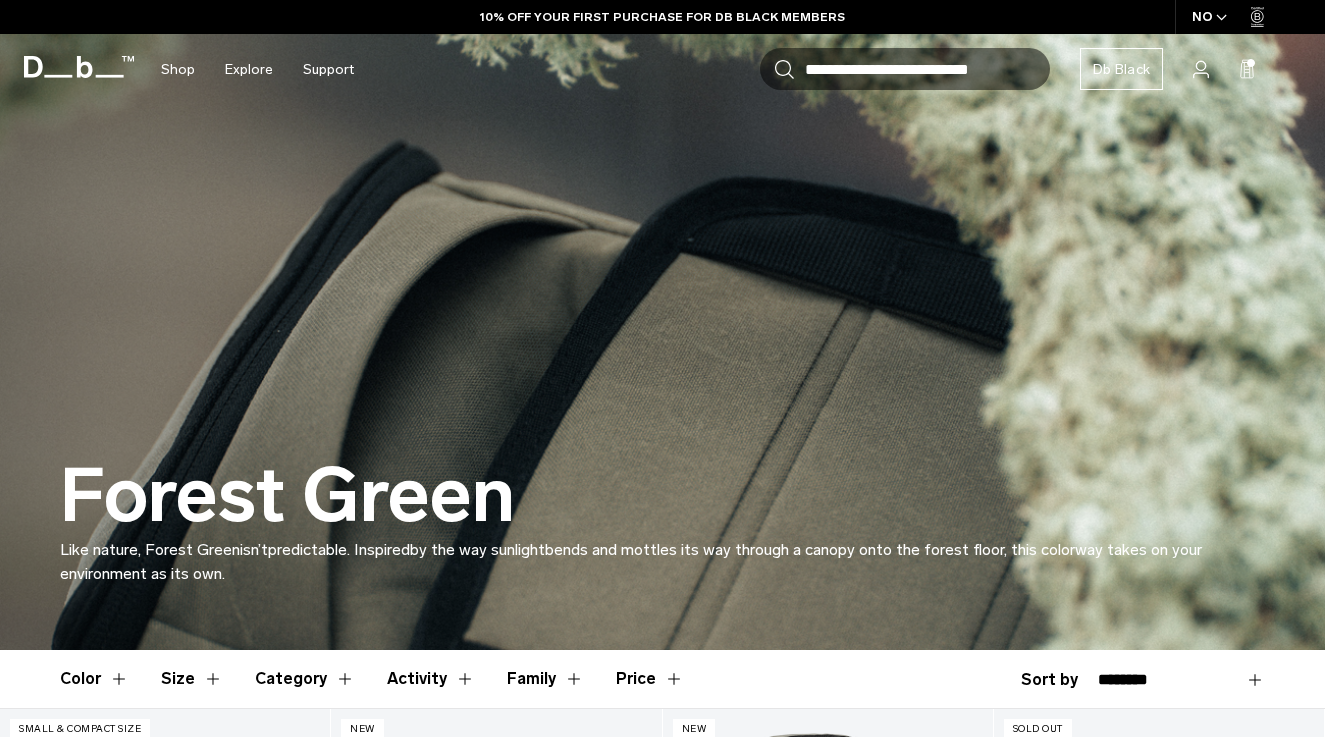 scroll, scrollTop: 0, scrollLeft: 0, axis: both 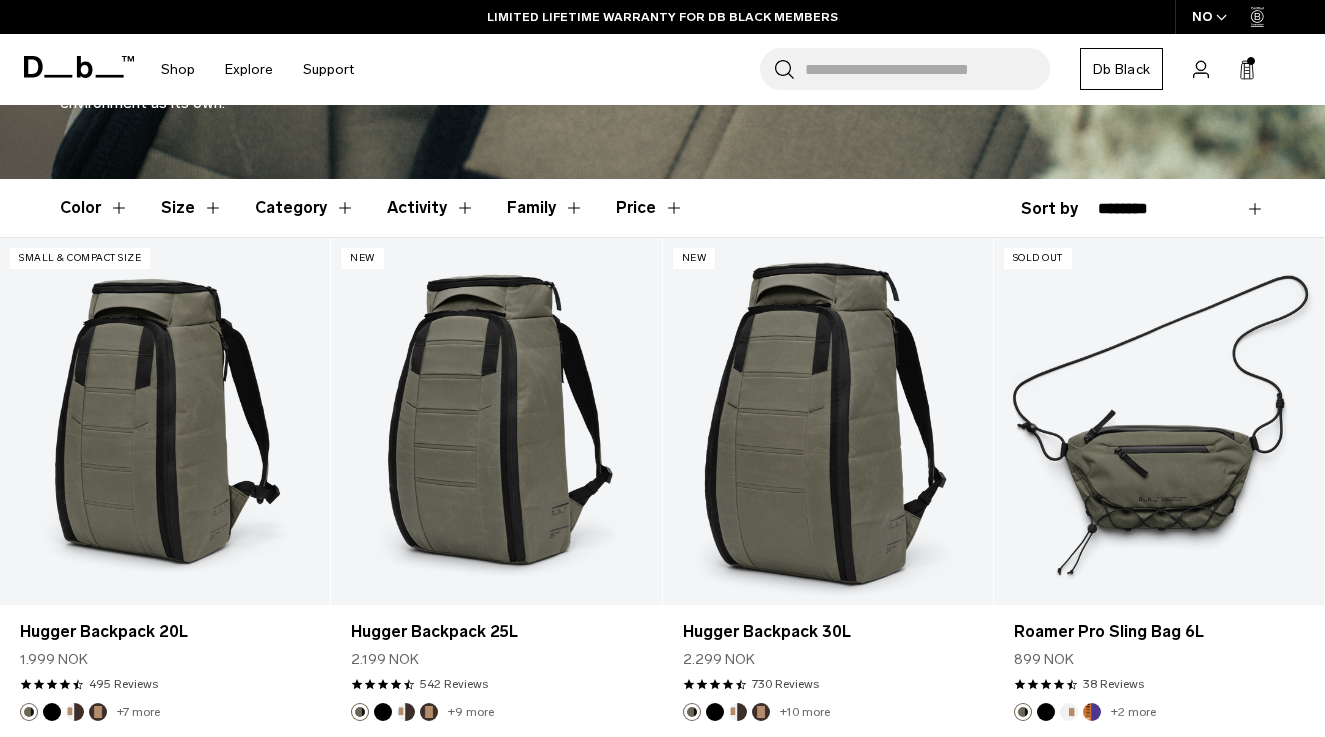 click 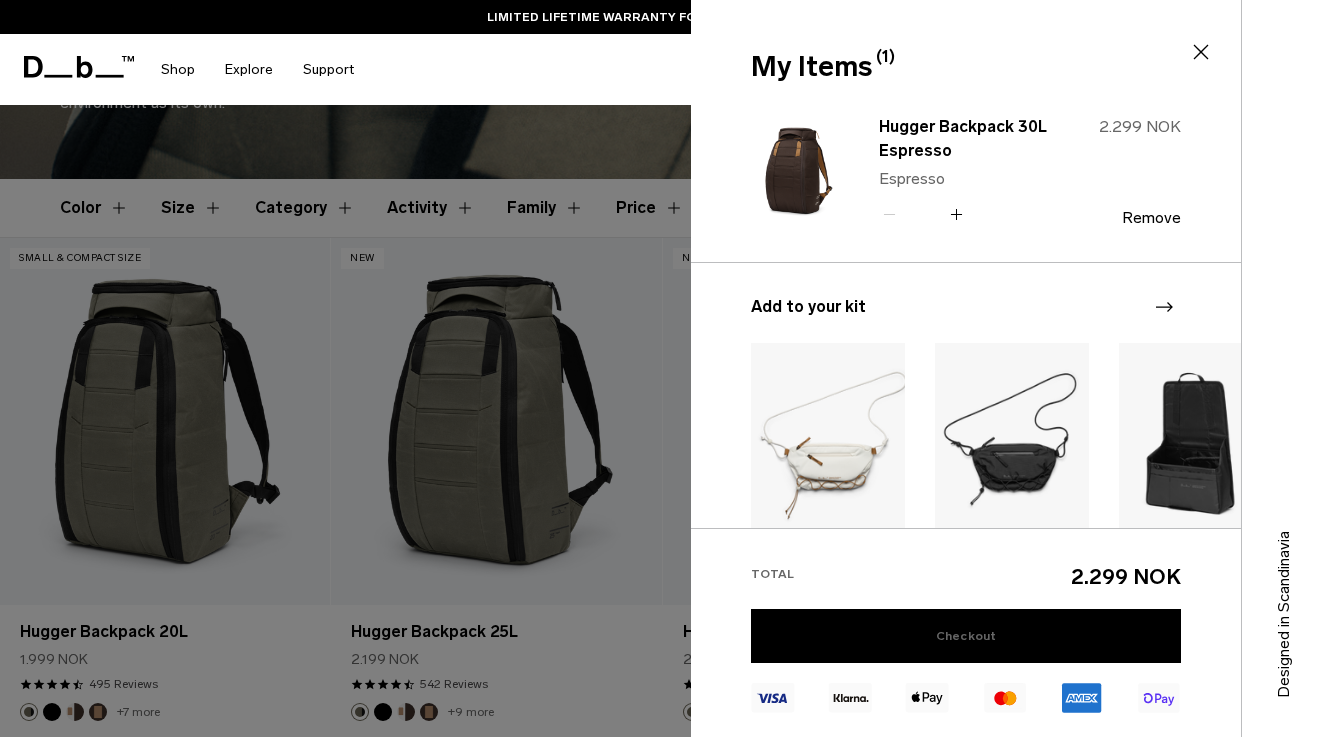 click on "Checkout" at bounding box center [966, 636] 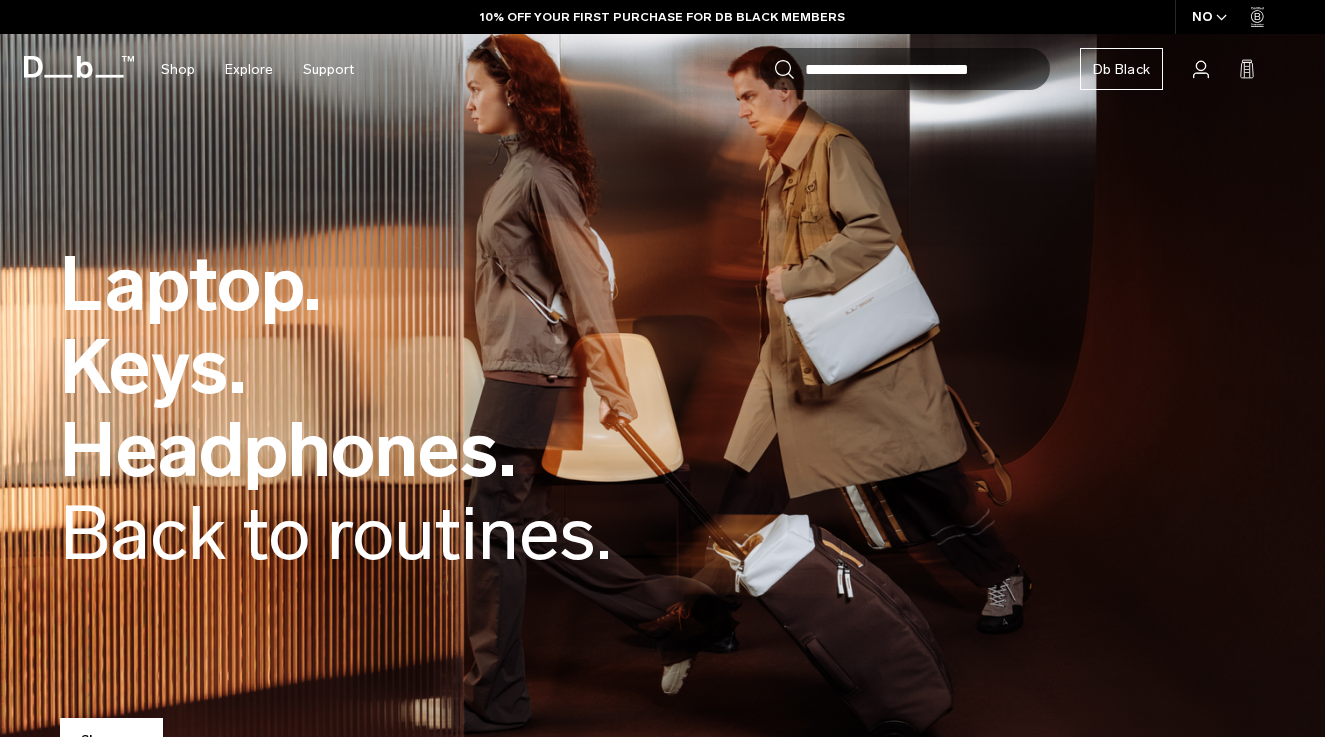 scroll, scrollTop: 0, scrollLeft: 0, axis: both 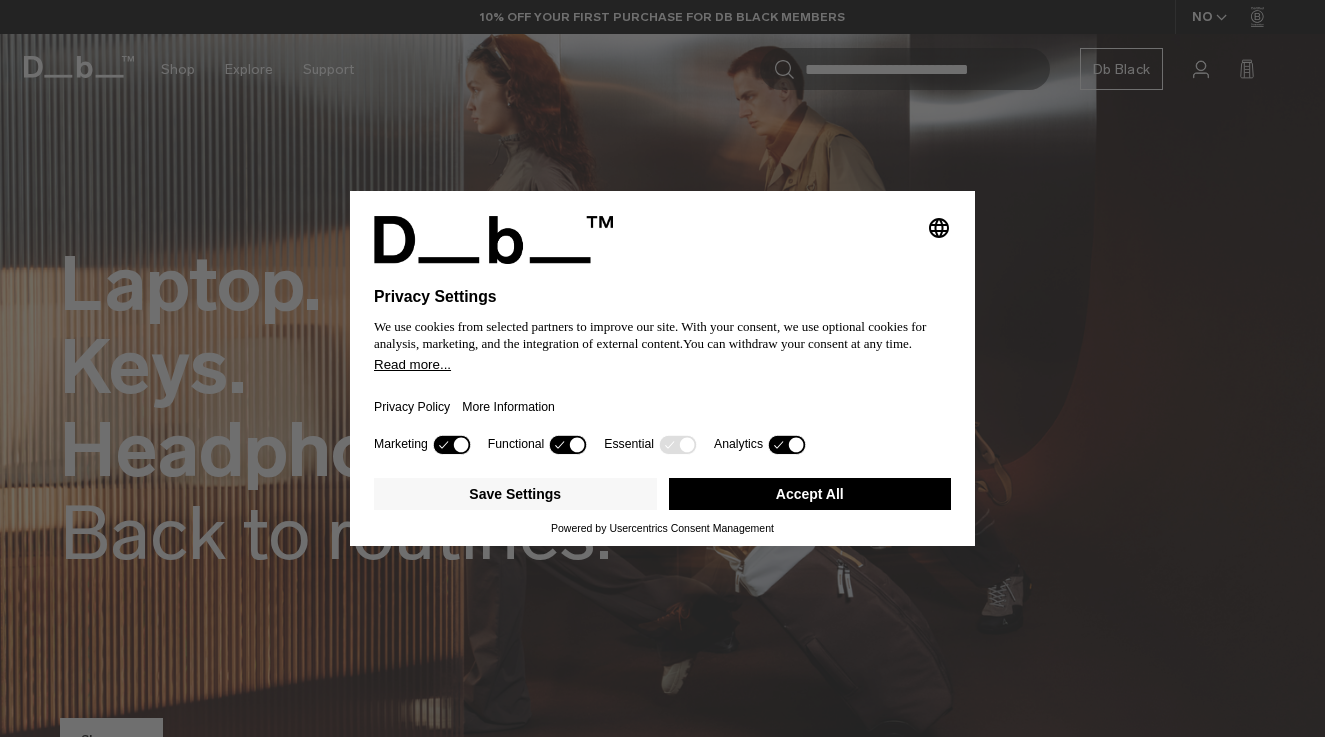 click 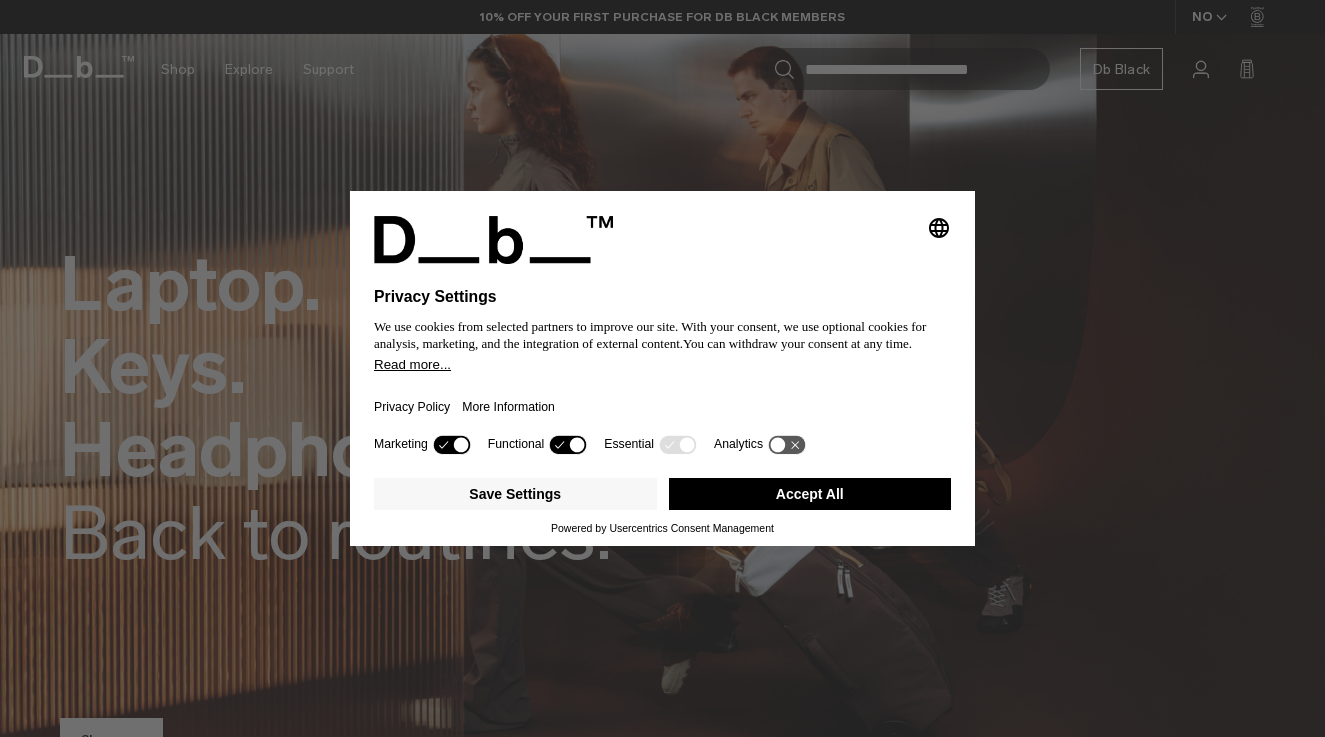 click 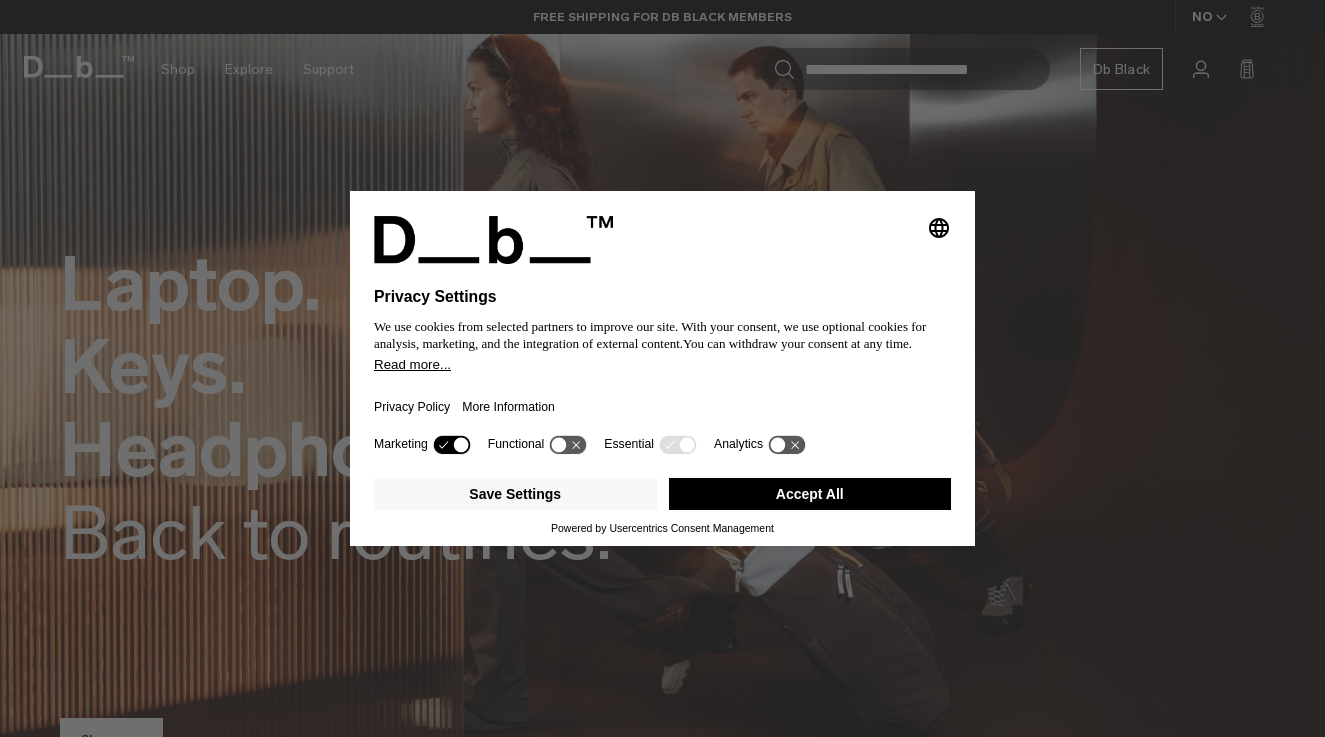 click 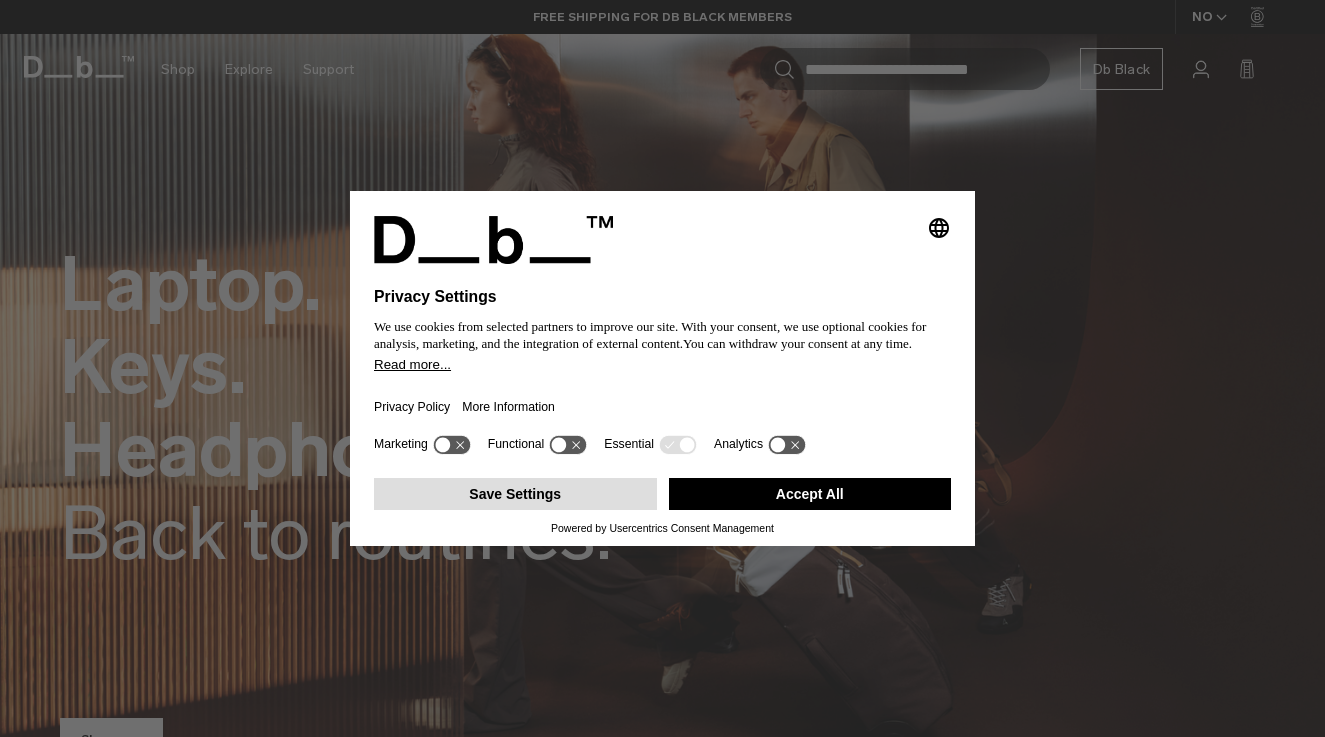 click on "Save Settings" at bounding box center (515, 494) 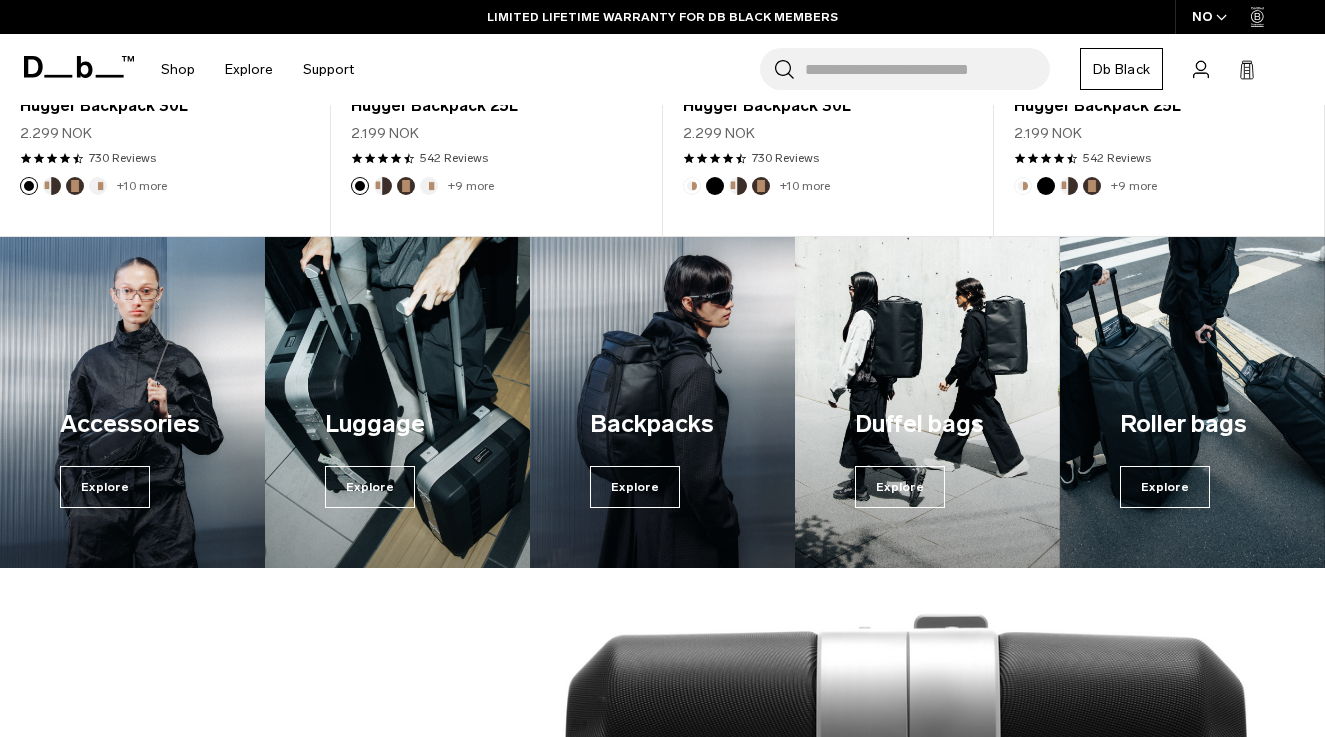 scroll, scrollTop: 1107, scrollLeft: 0, axis: vertical 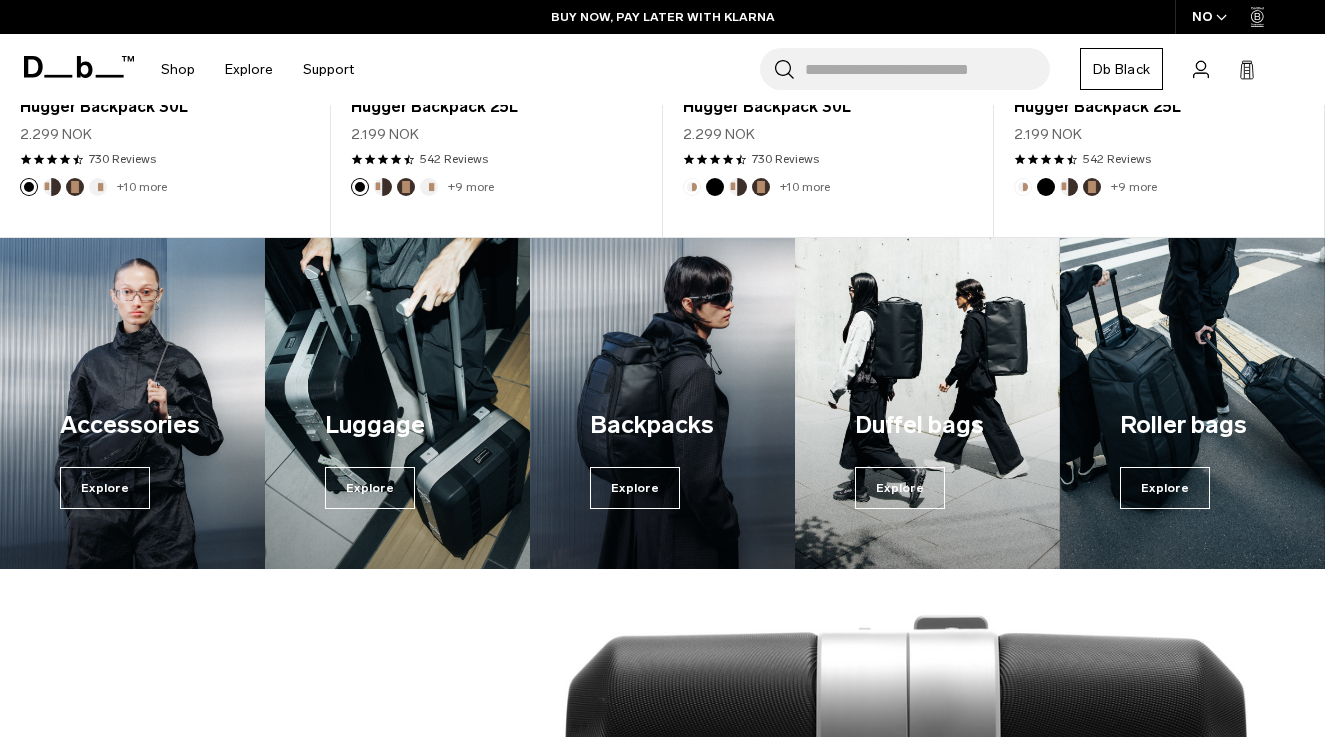 click on "Luggage
Explore" at bounding box center (397, 458) 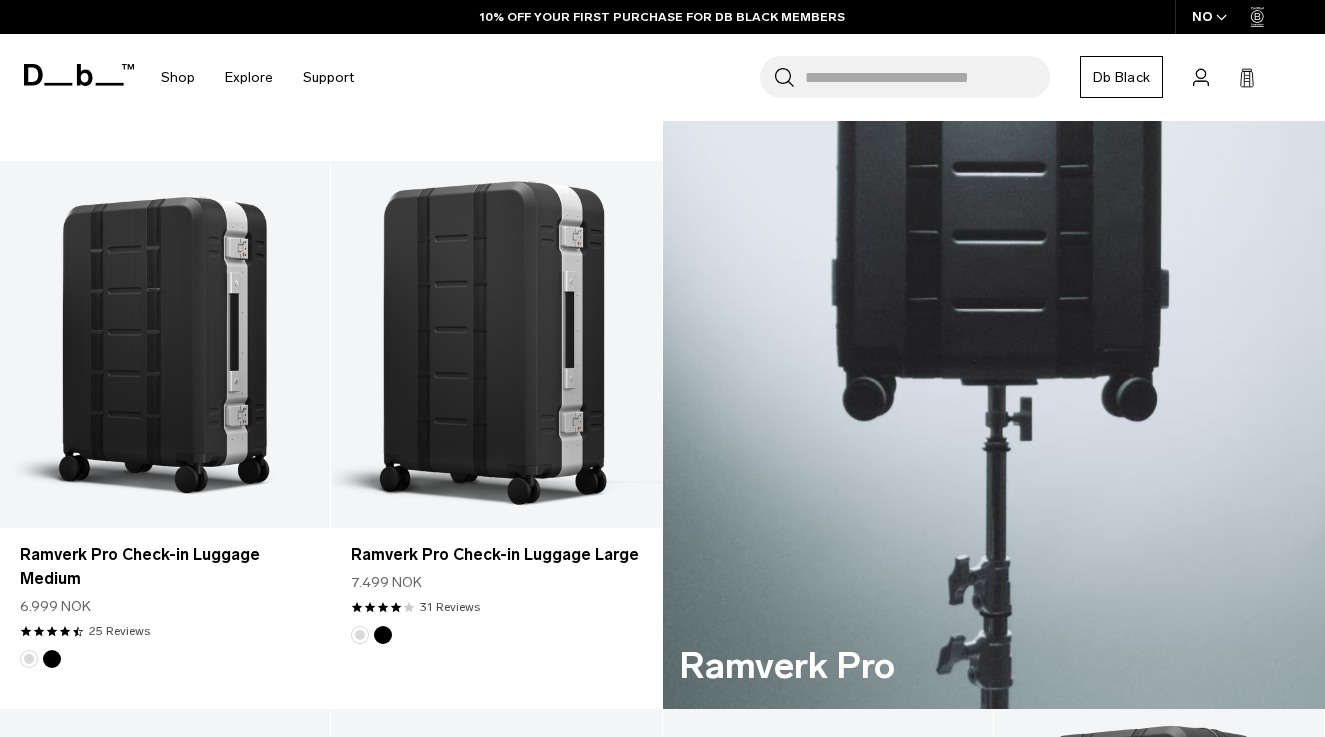 scroll, scrollTop: 0, scrollLeft: 0, axis: both 